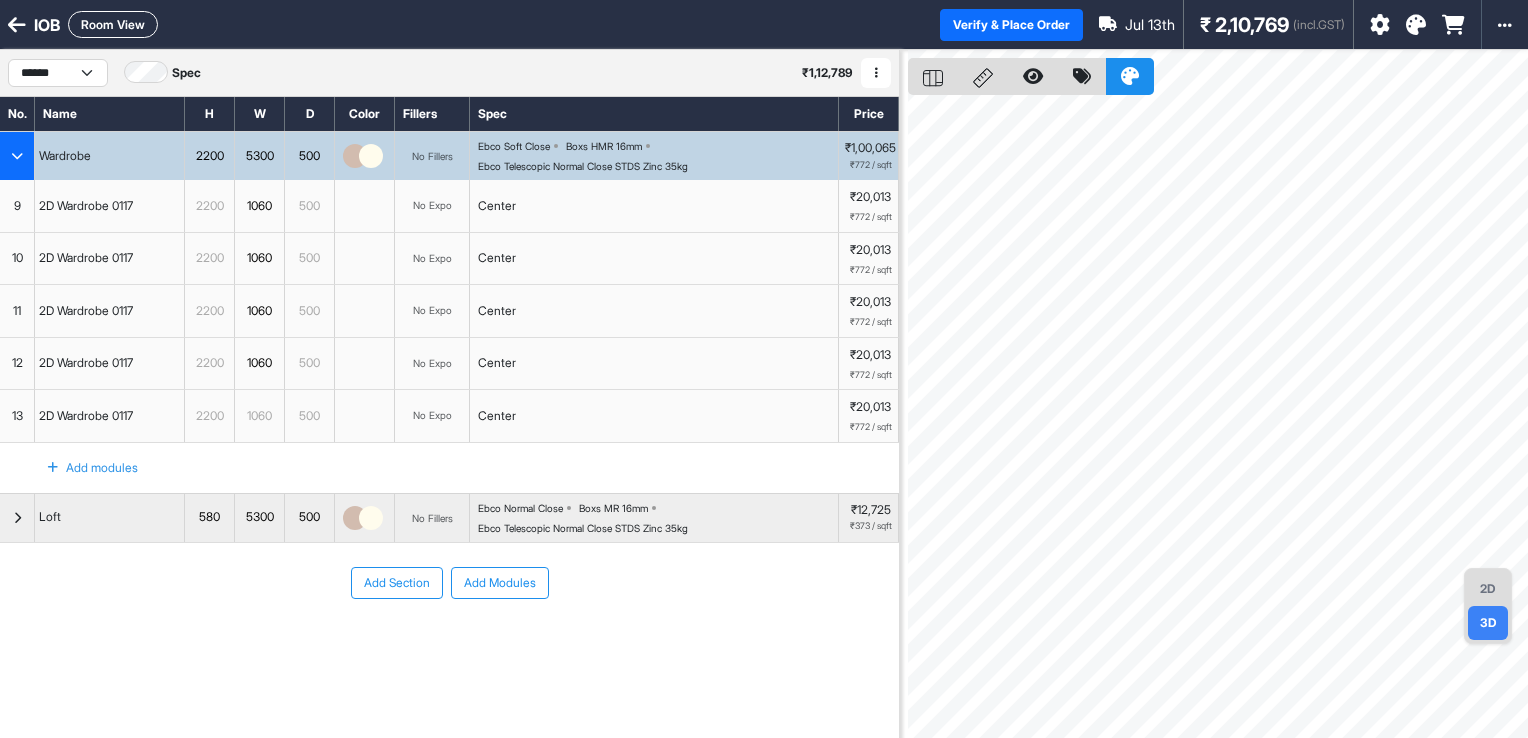 scroll, scrollTop: 0, scrollLeft: 0, axis: both 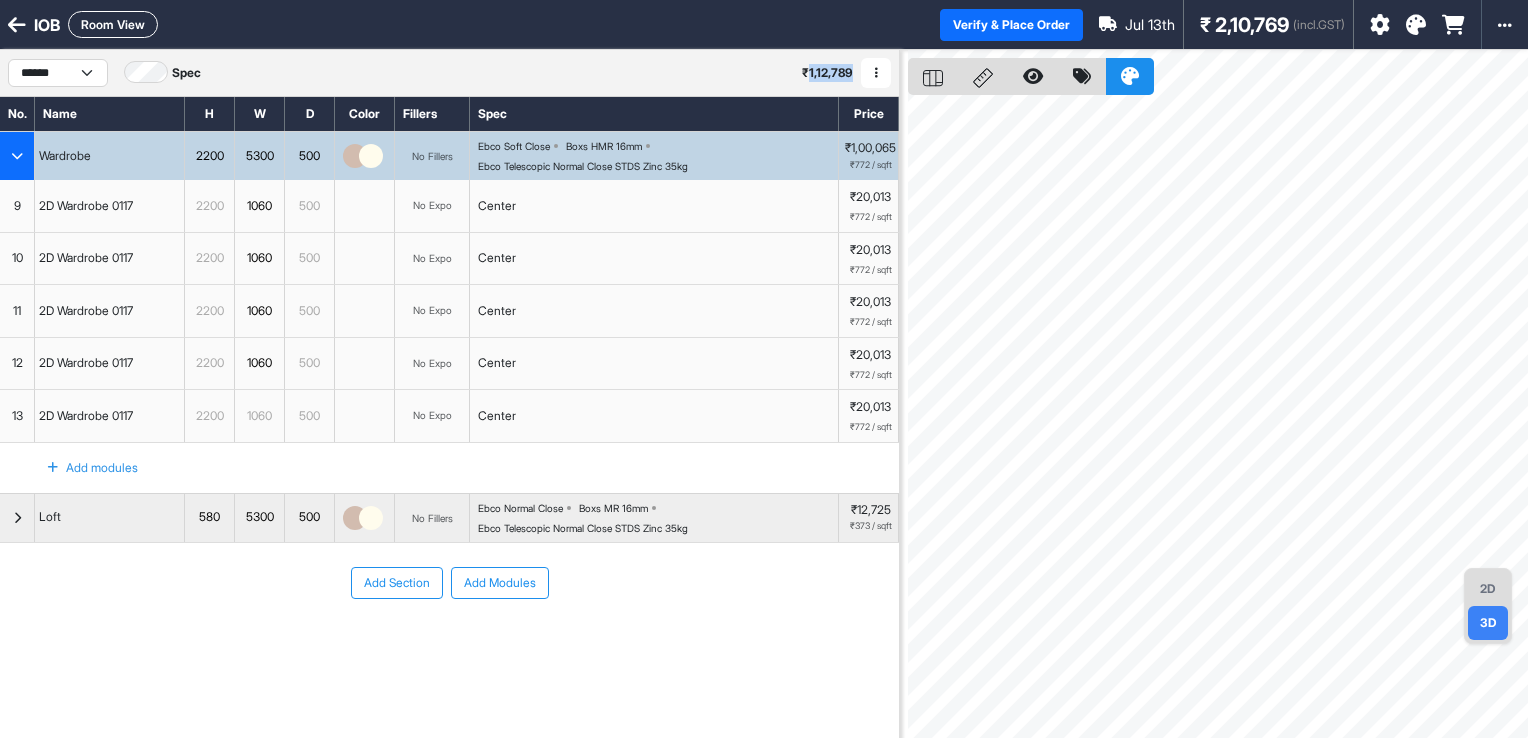 click on "Boxs HMR 16mm" at bounding box center [514, 146] 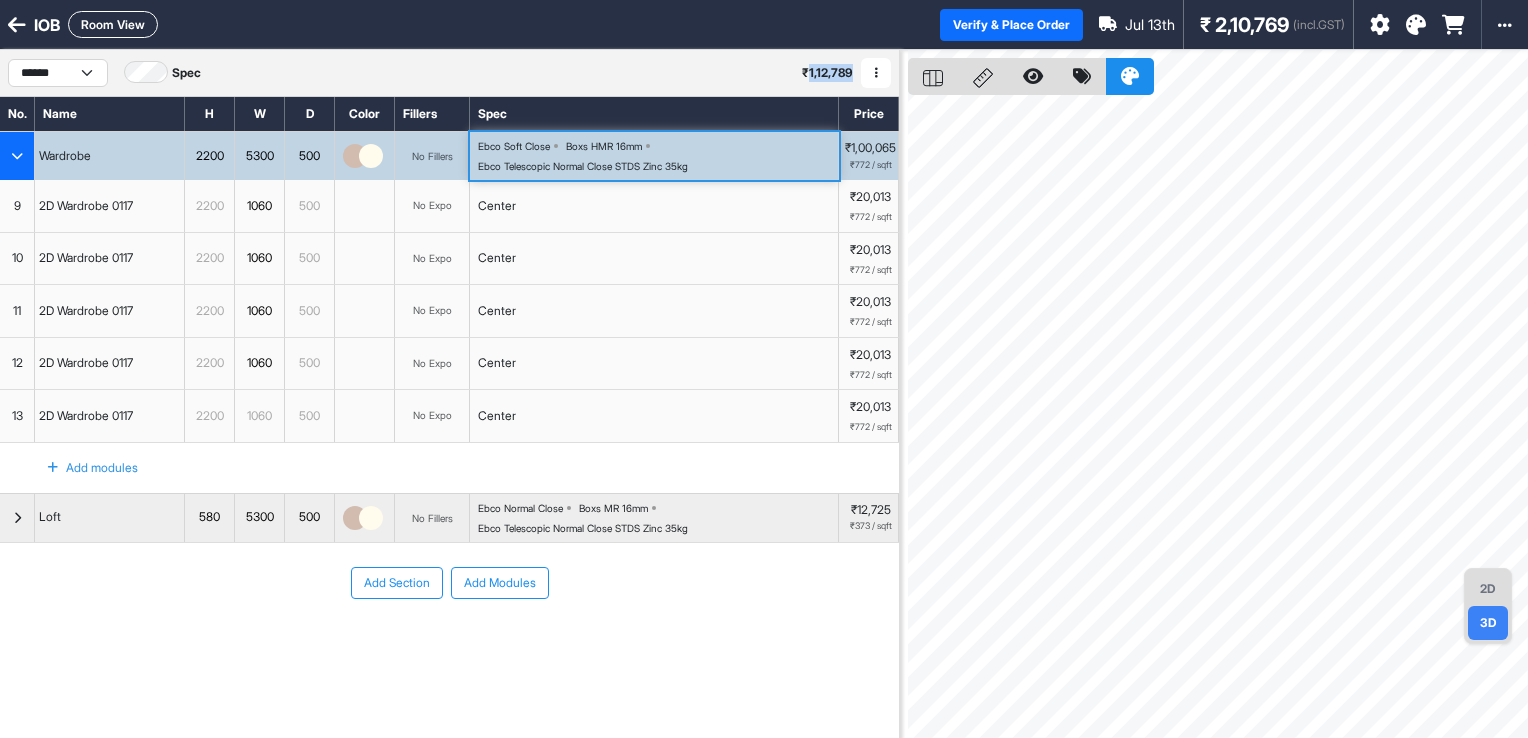 click on "Boxs HMR 16mm" at bounding box center (514, 146) 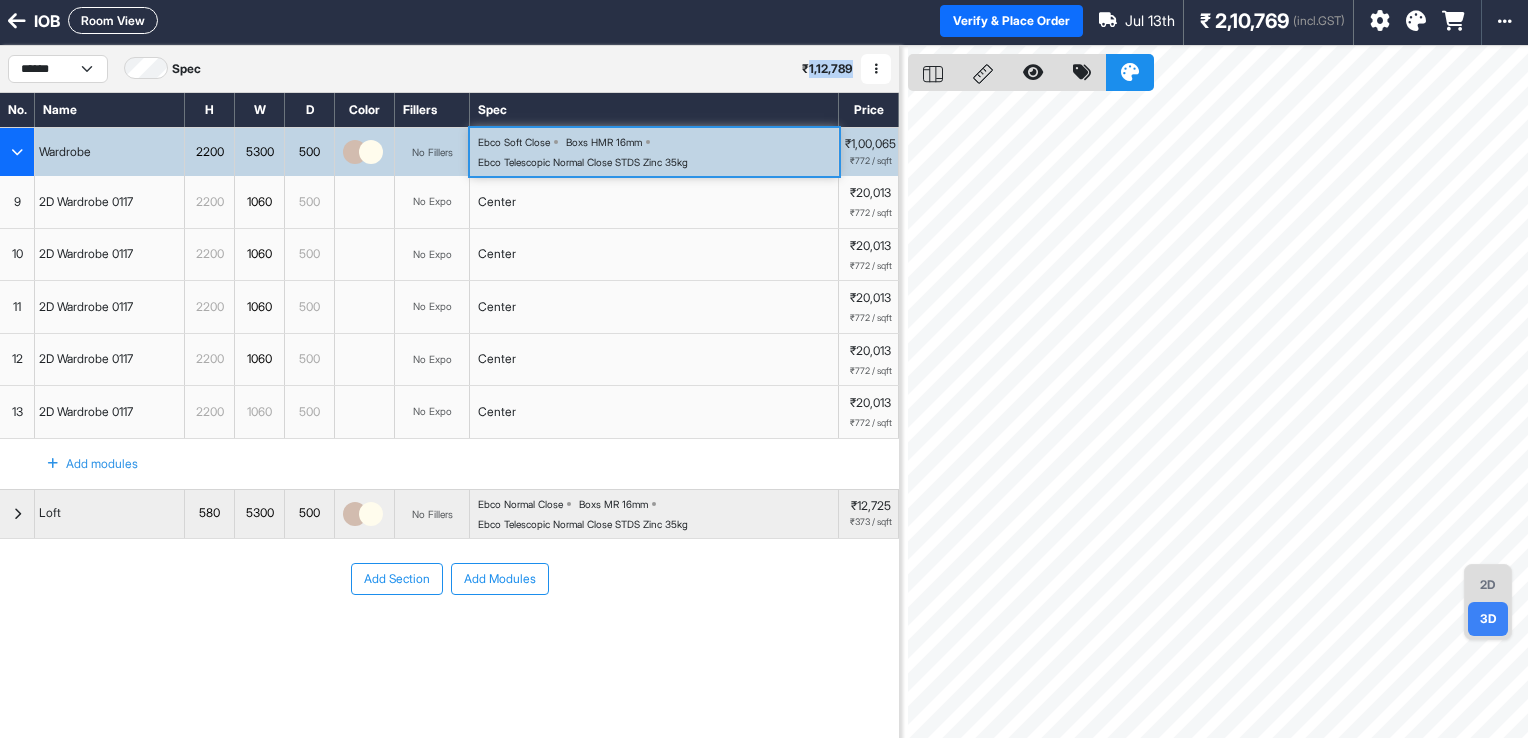 scroll, scrollTop: 0, scrollLeft: 0, axis: both 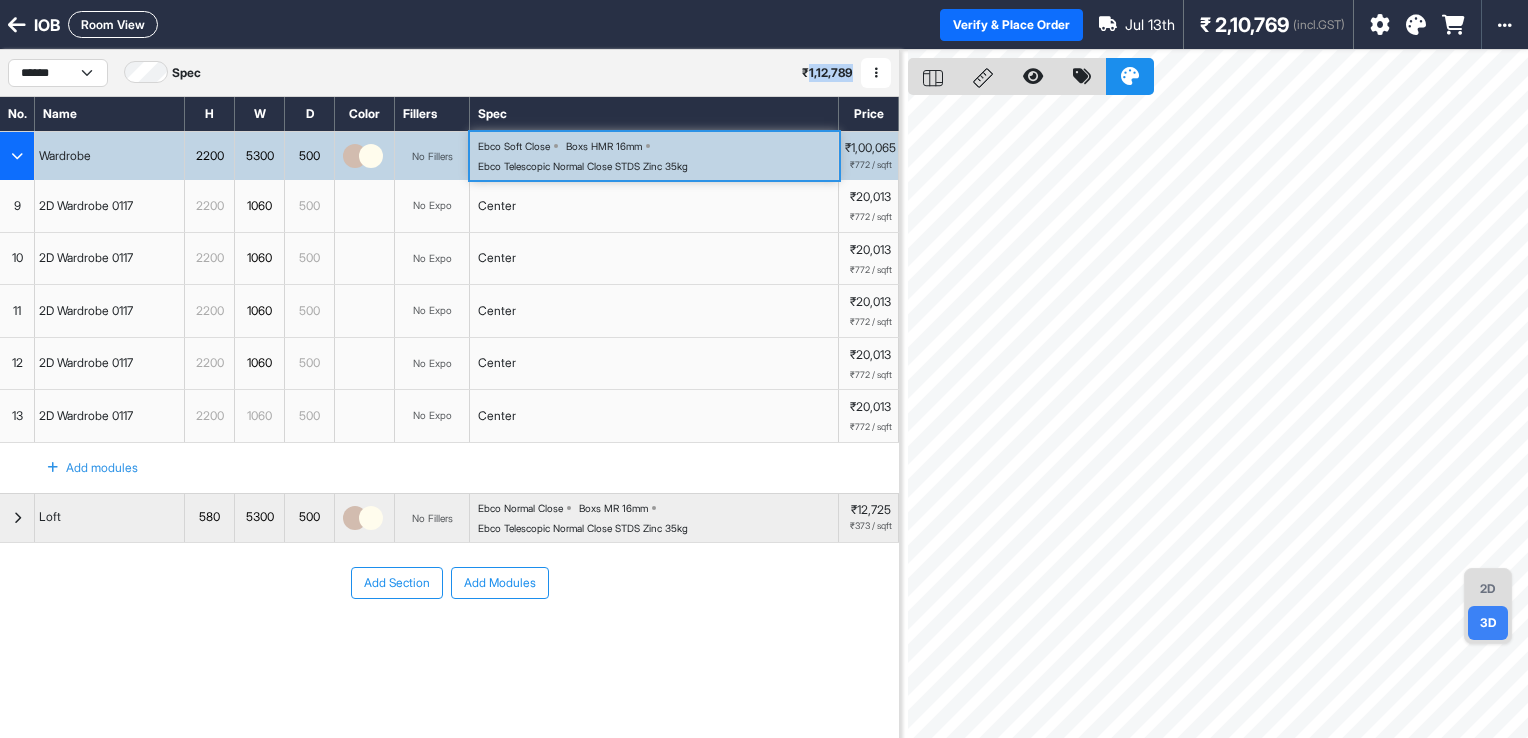 click on "Ebco Soft Close Boxs HMR 16mm Ebco Telescopic Normal Close STDS Zinc 35kg" at bounding box center (658, 156) 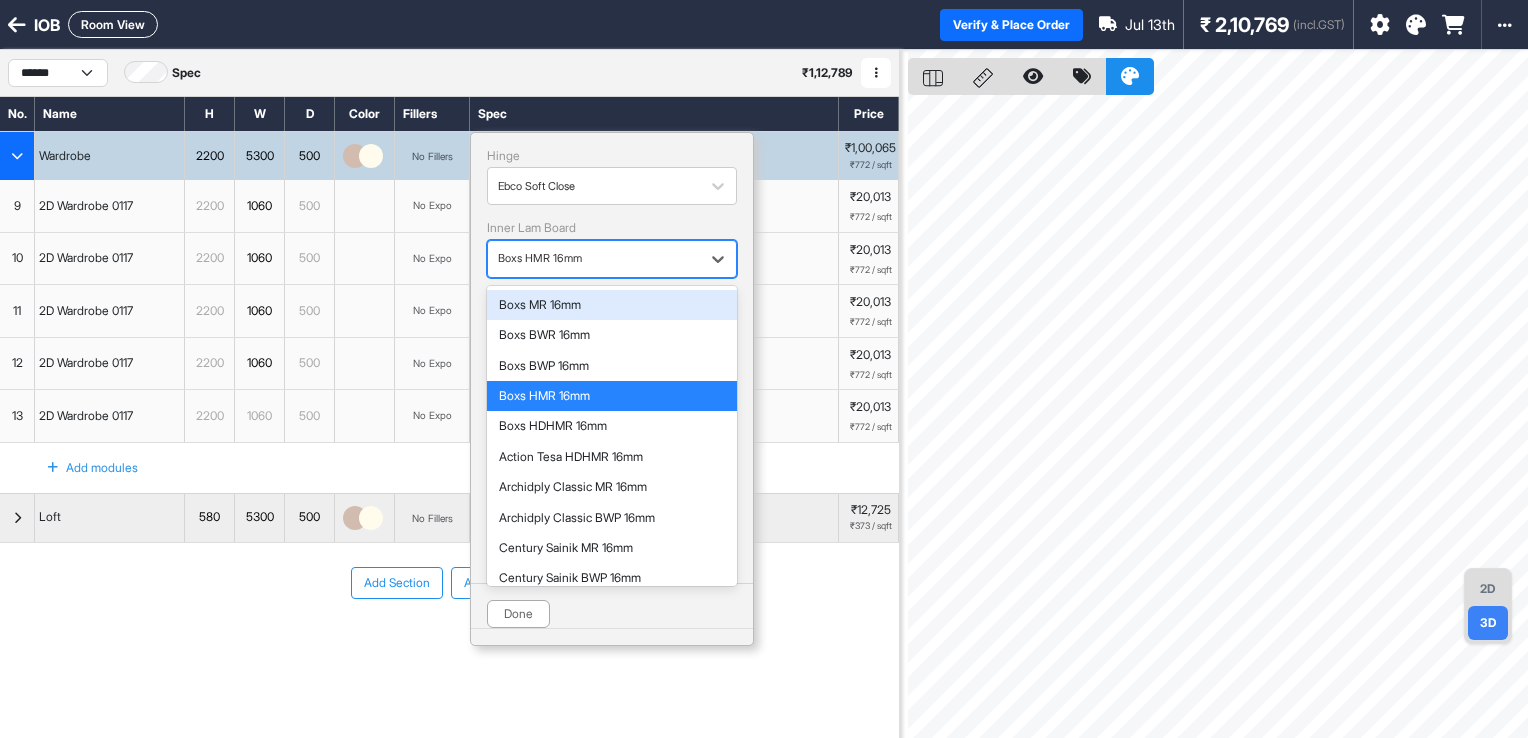 click on "Boxs HMR 16mm" at bounding box center [612, 259] 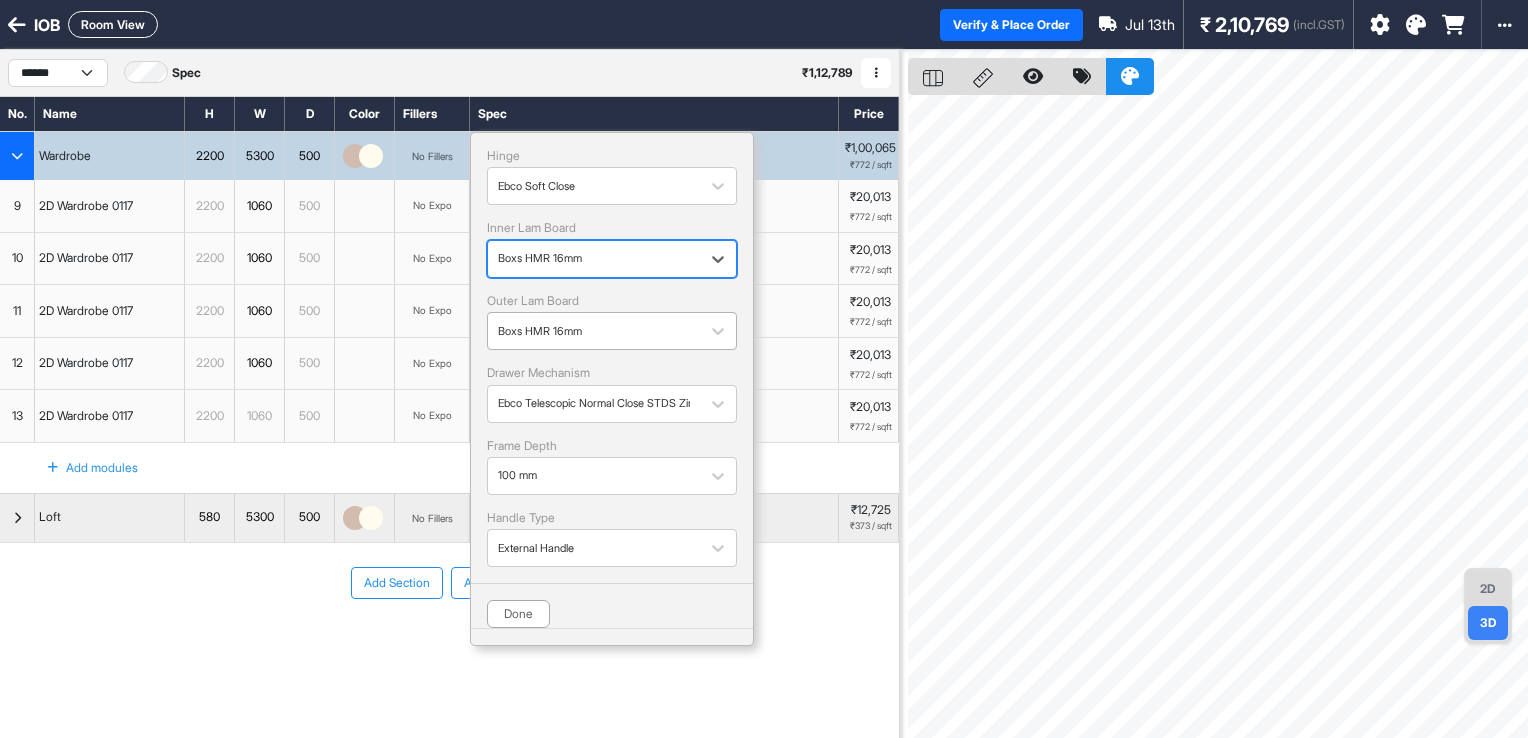 click on "Boxs HMR 16mm" at bounding box center [594, 186] 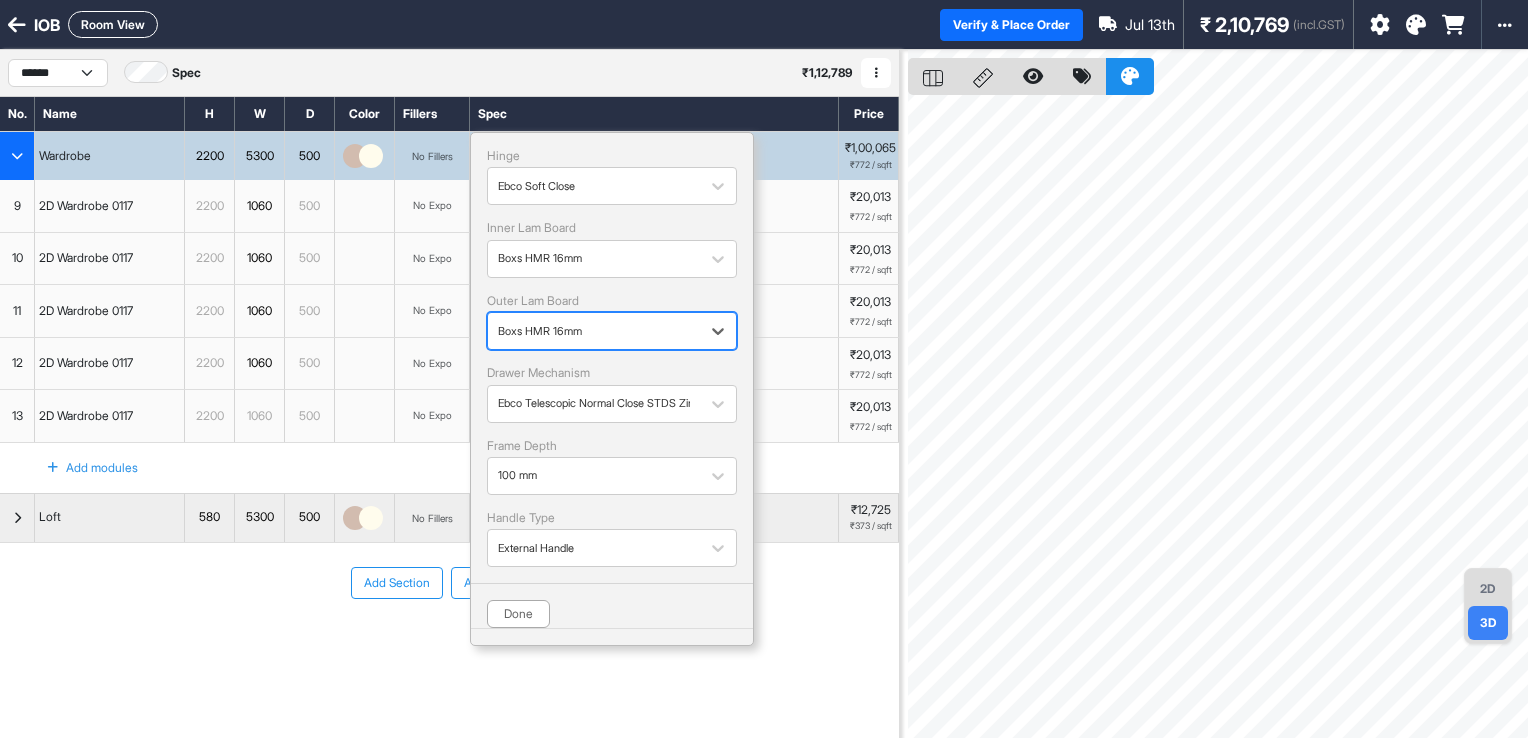 click at bounding box center [594, 331] 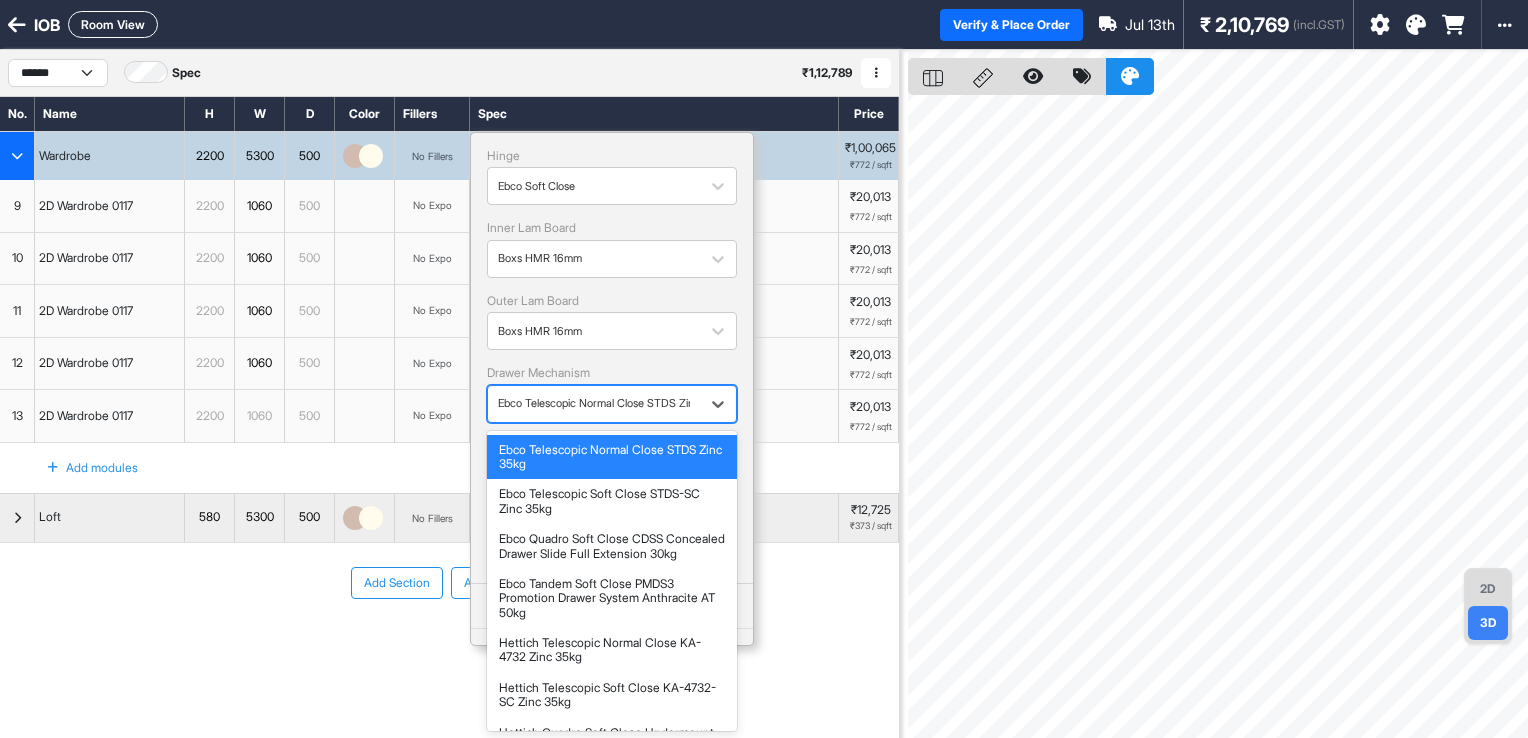 click at bounding box center (594, 403) 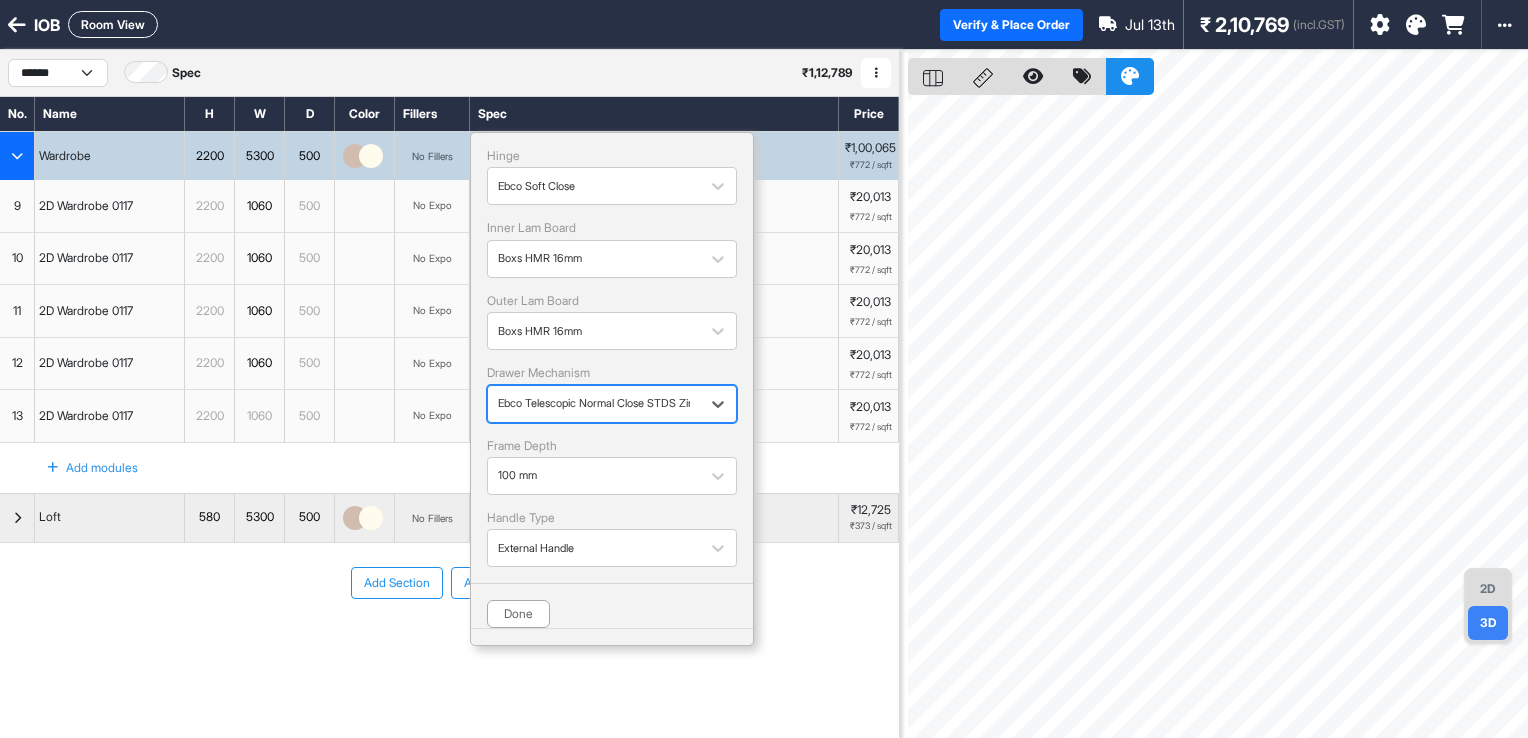 click at bounding box center (594, 403) 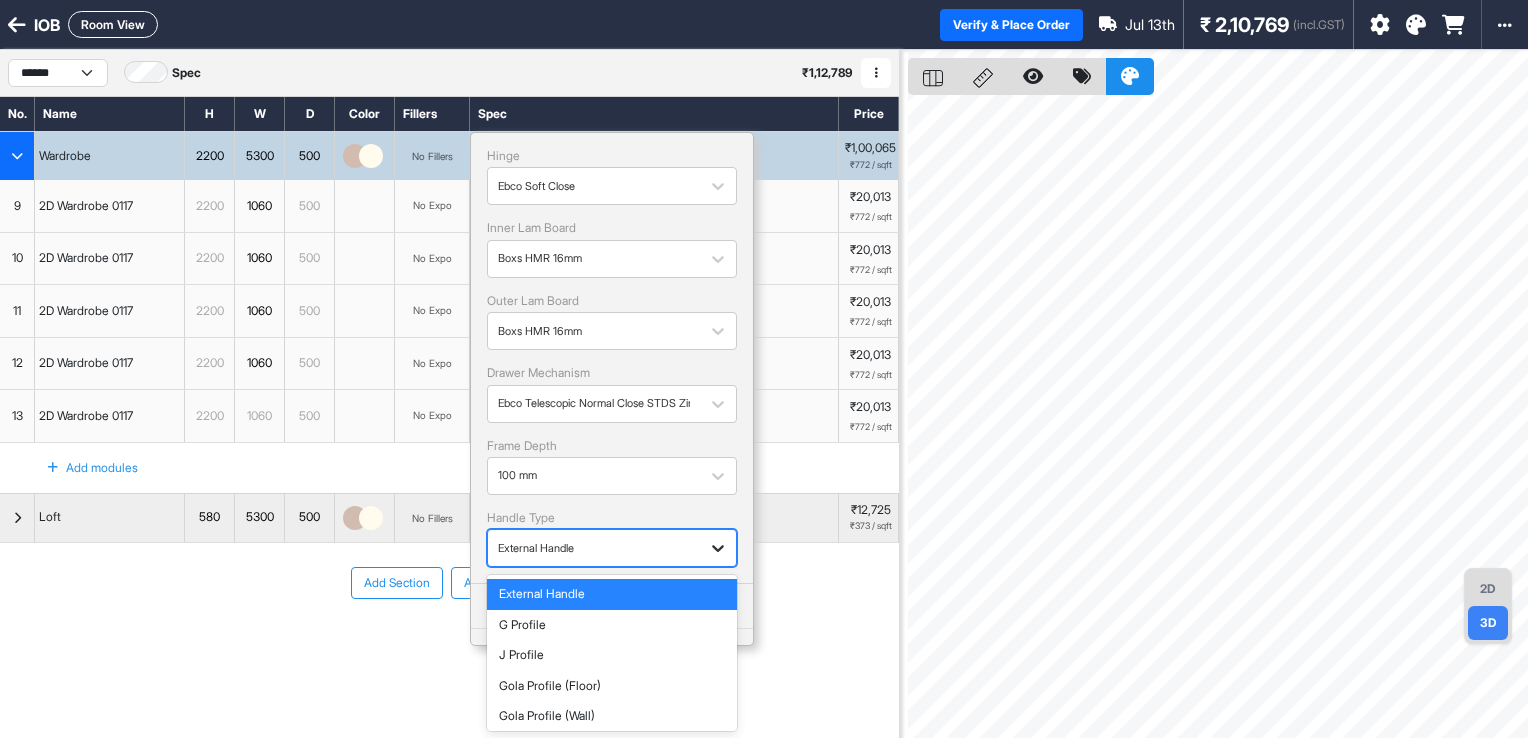 click at bounding box center (718, 548) 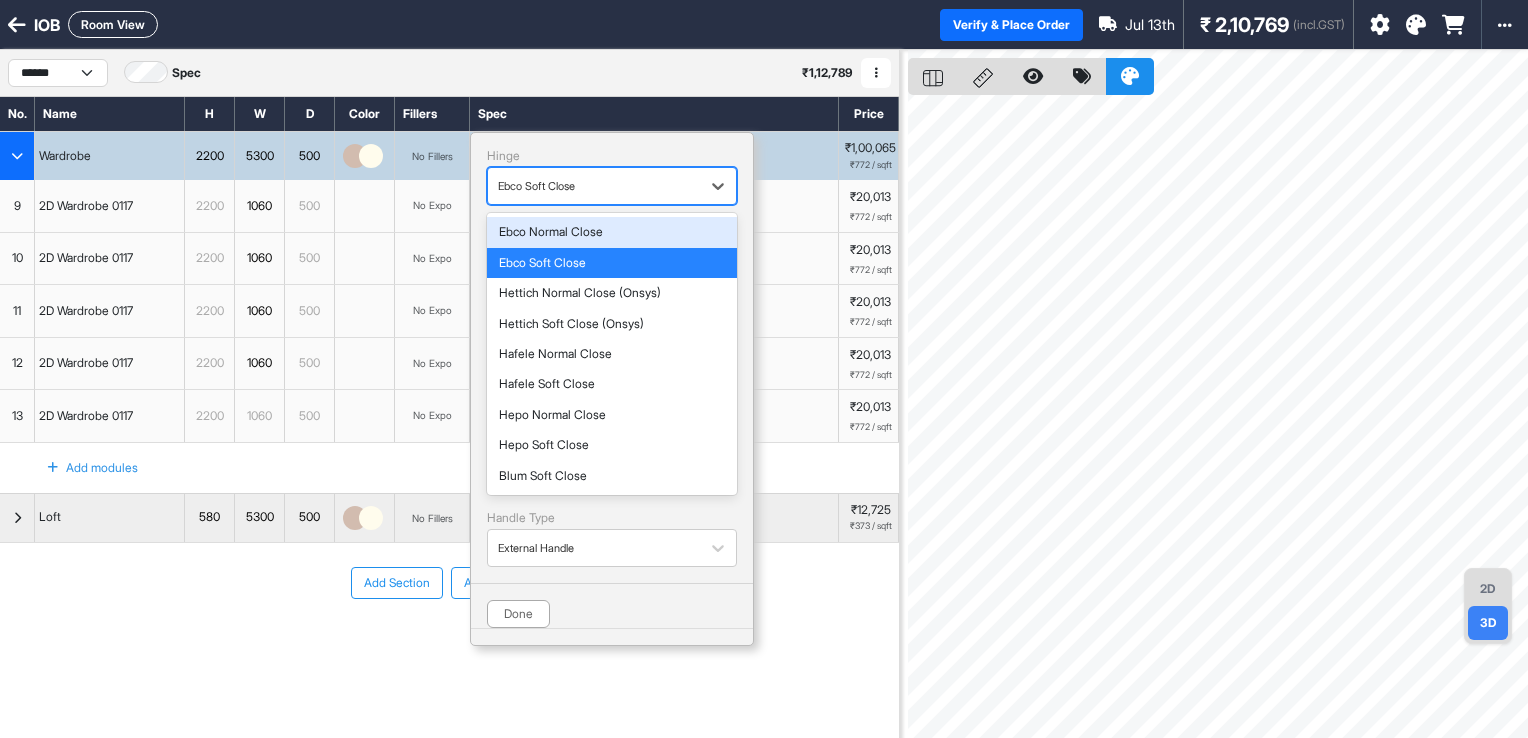 click at bounding box center [594, 186] 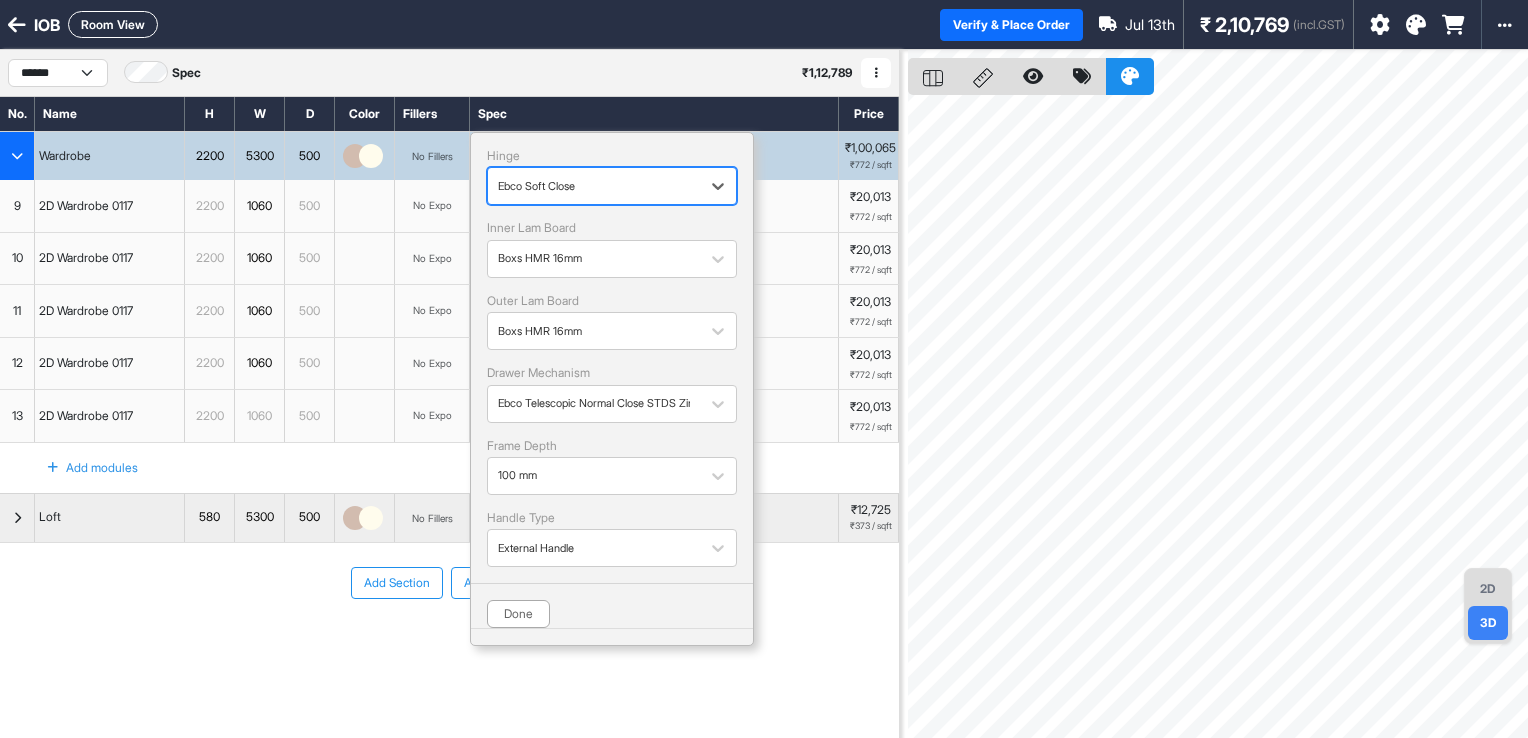 click at bounding box center (594, 186) 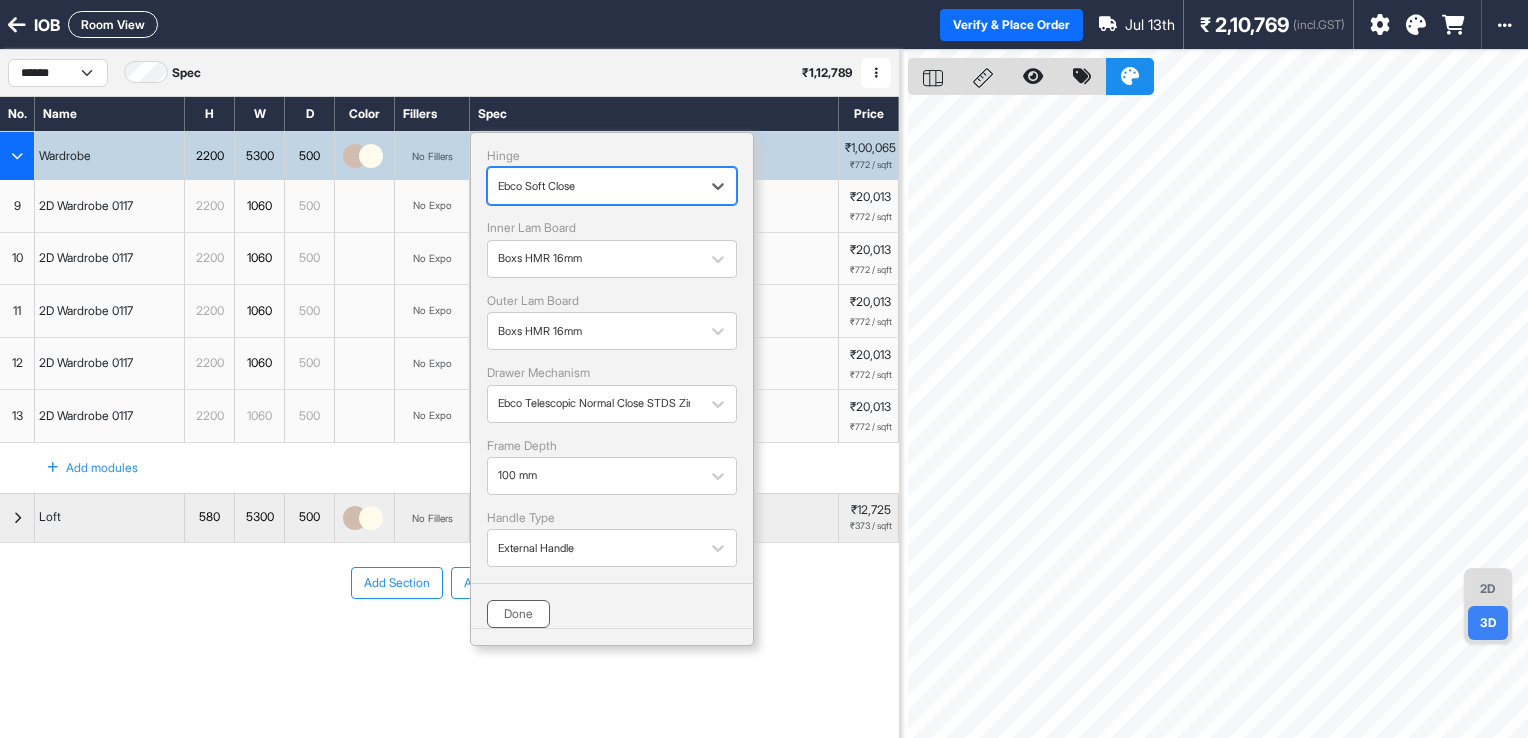 click on "Done" at bounding box center [518, 614] 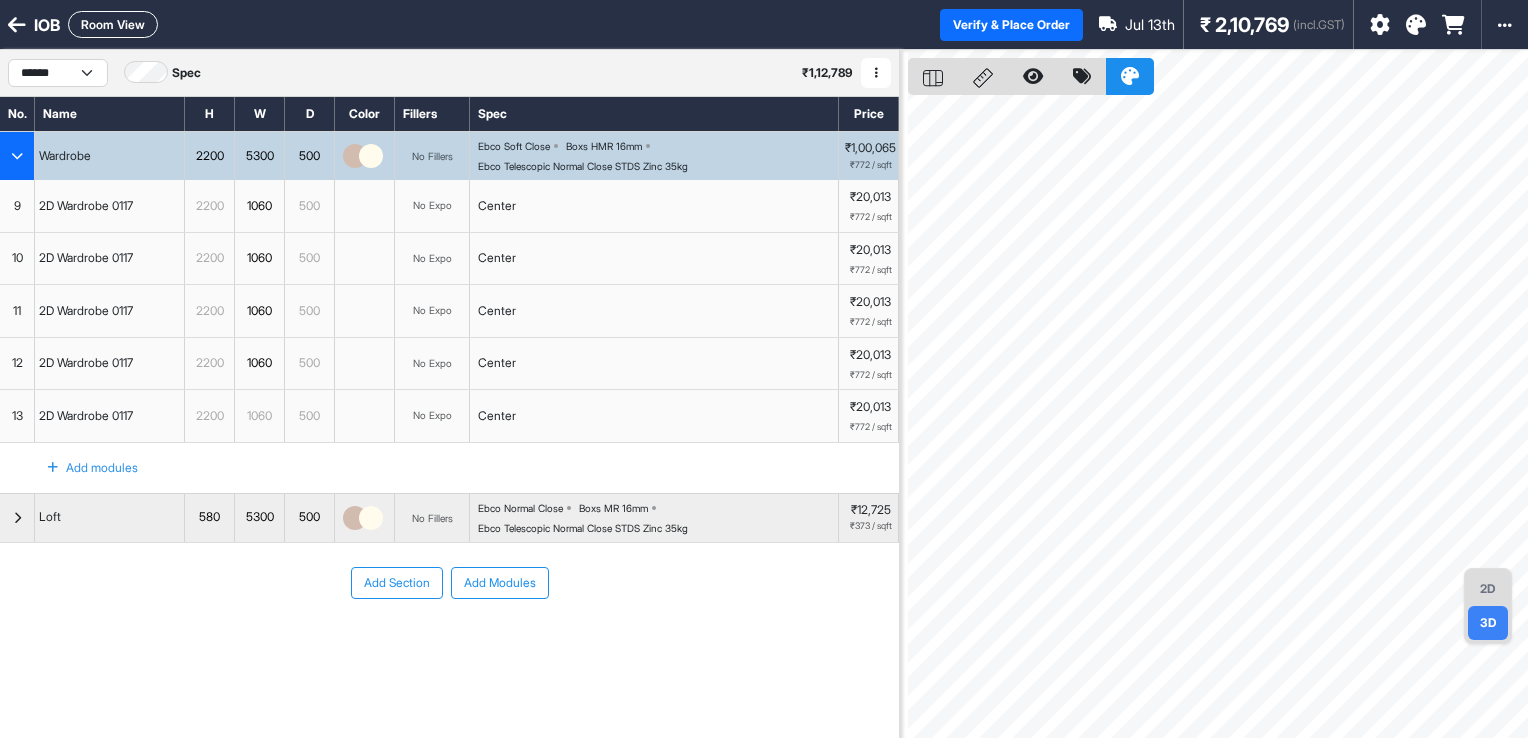 click on "No Expo" at bounding box center (432, 205) 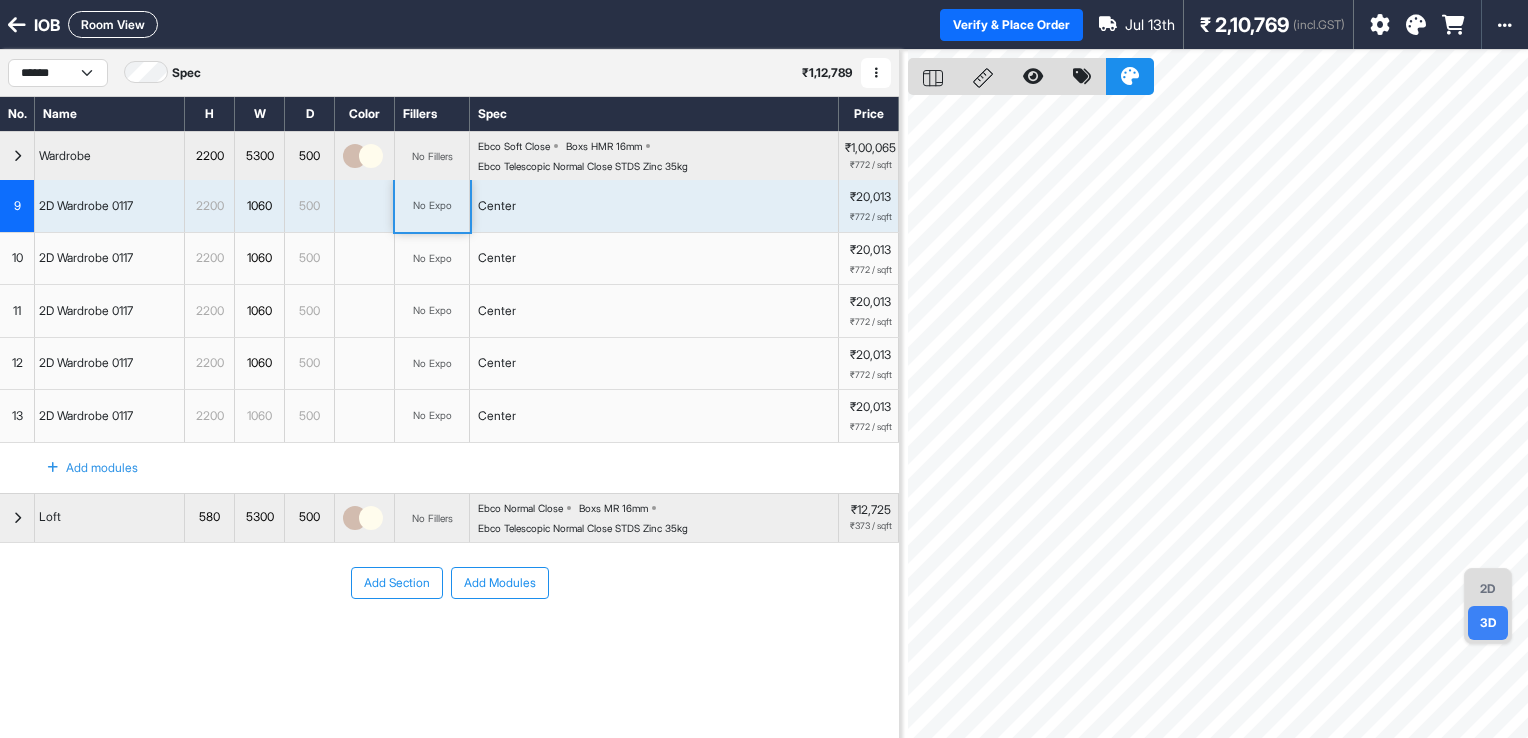 click on "No Expo" at bounding box center [432, 205] 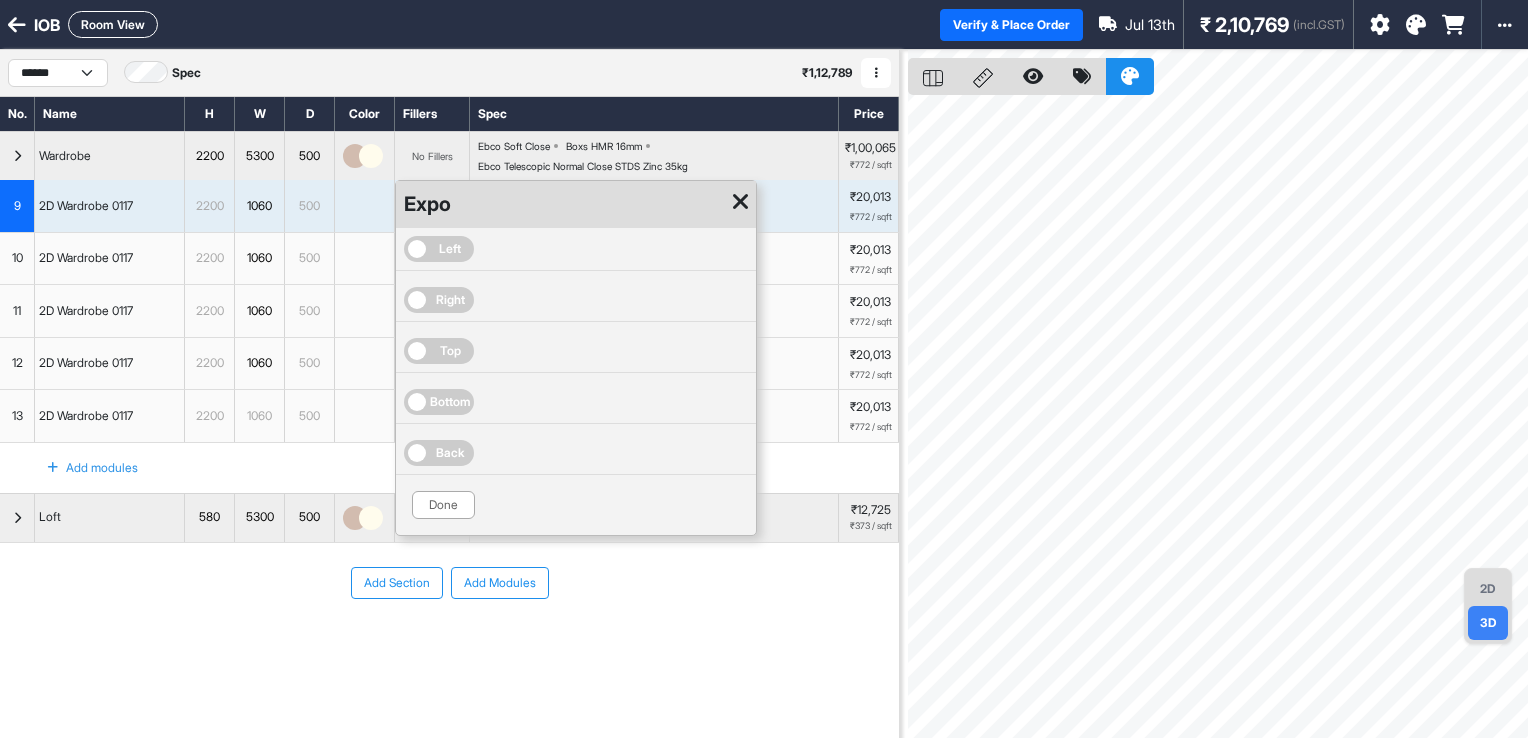 click at bounding box center (740, 202) 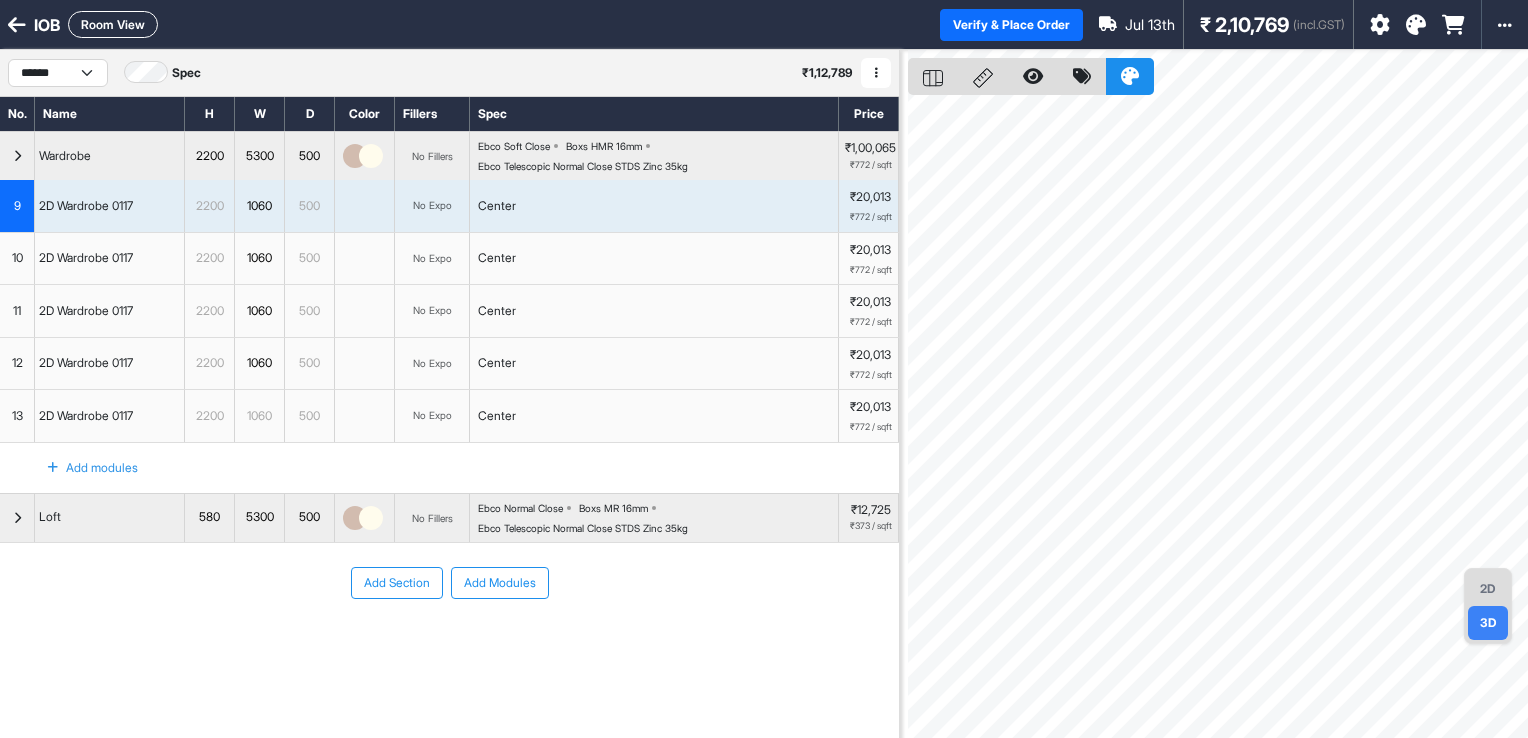 click on "2D" at bounding box center (1488, 589) 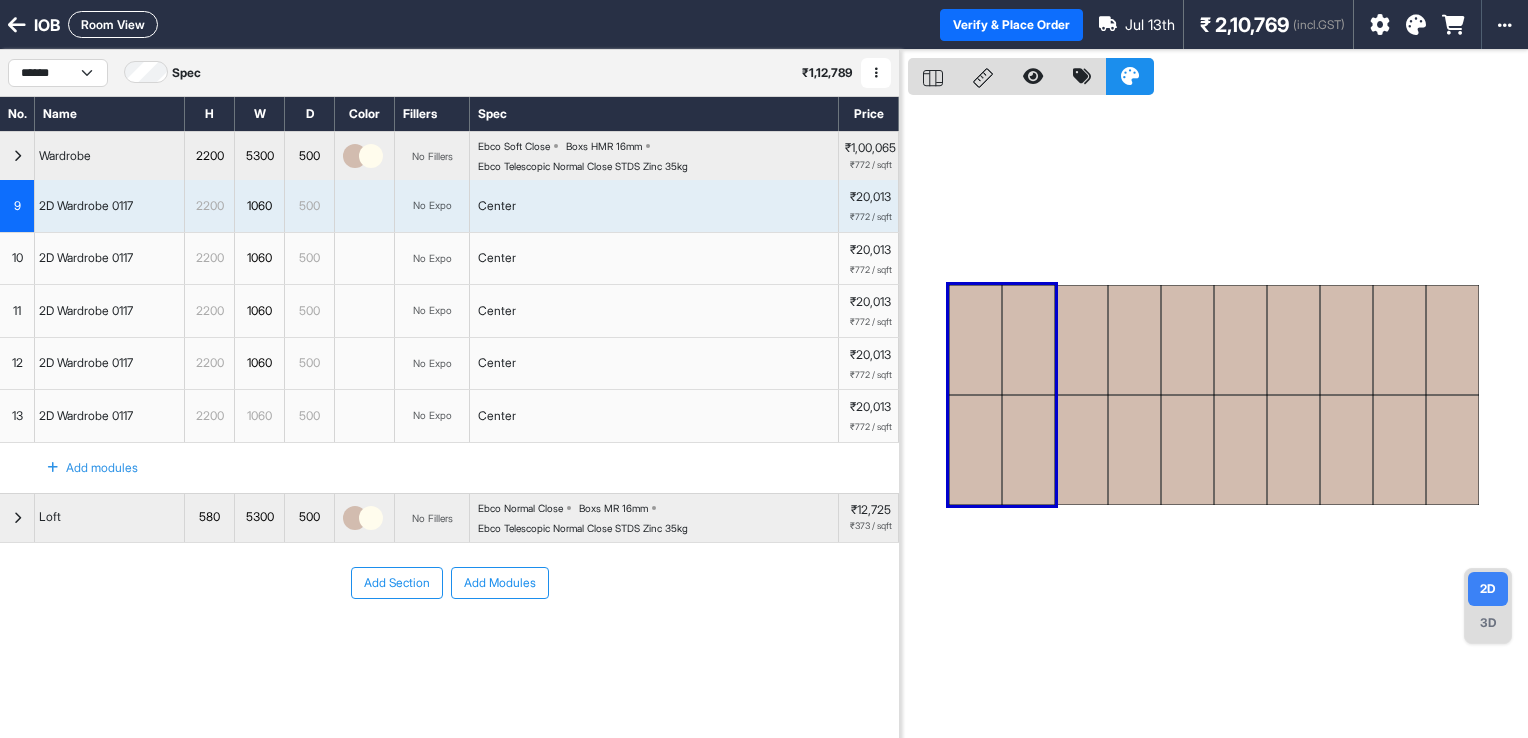 click at bounding box center [1218, 419] 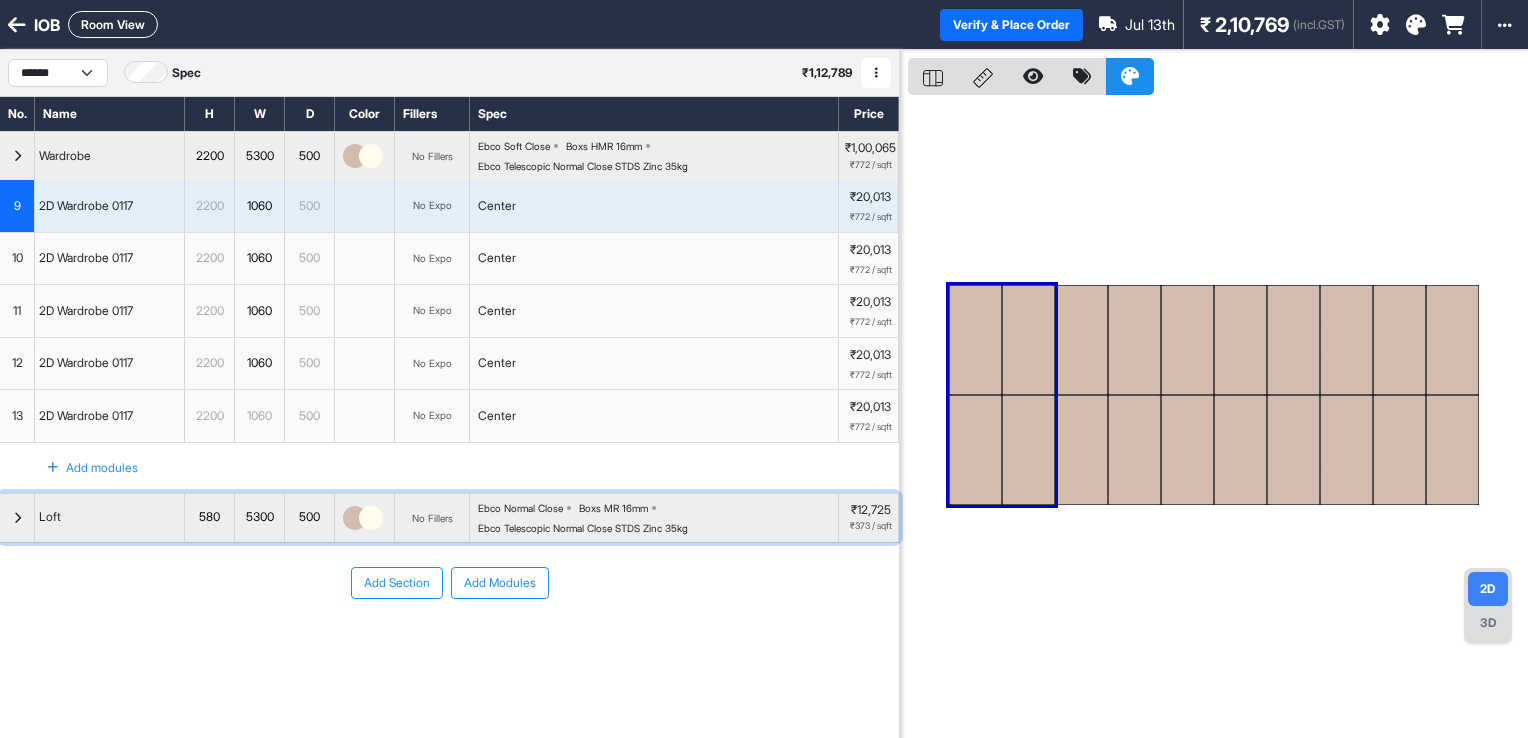 drag, startPoint x: 764, startPoint y: 507, endPoint x: 768, endPoint y: 497, distance: 10.770329 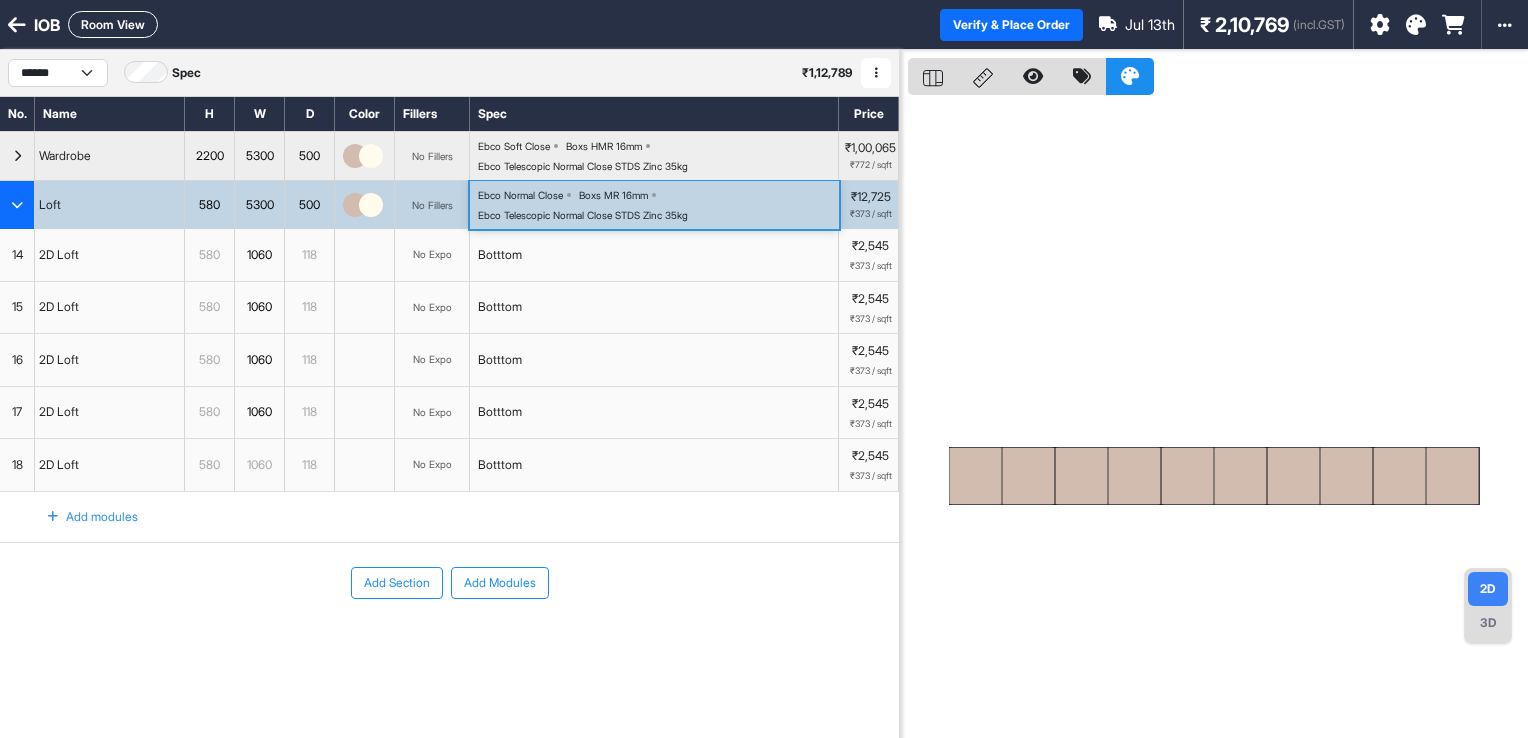 click on "Add modules" at bounding box center (110, 255) 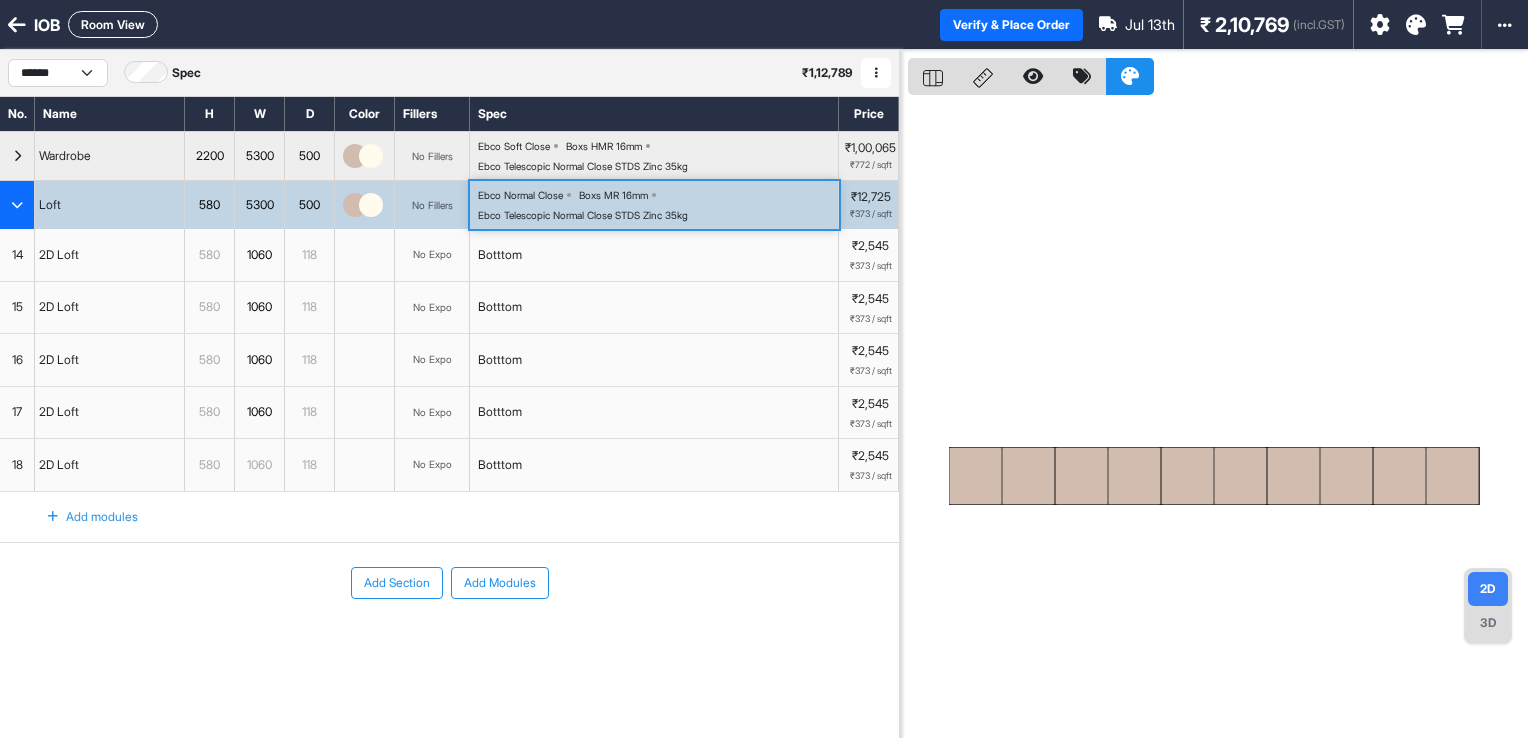 click on "Ebco Normal Close Boxs MR 16mm Ebco Telescopic Normal Close STDS Zinc 35kg" at bounding box center [654, 205] 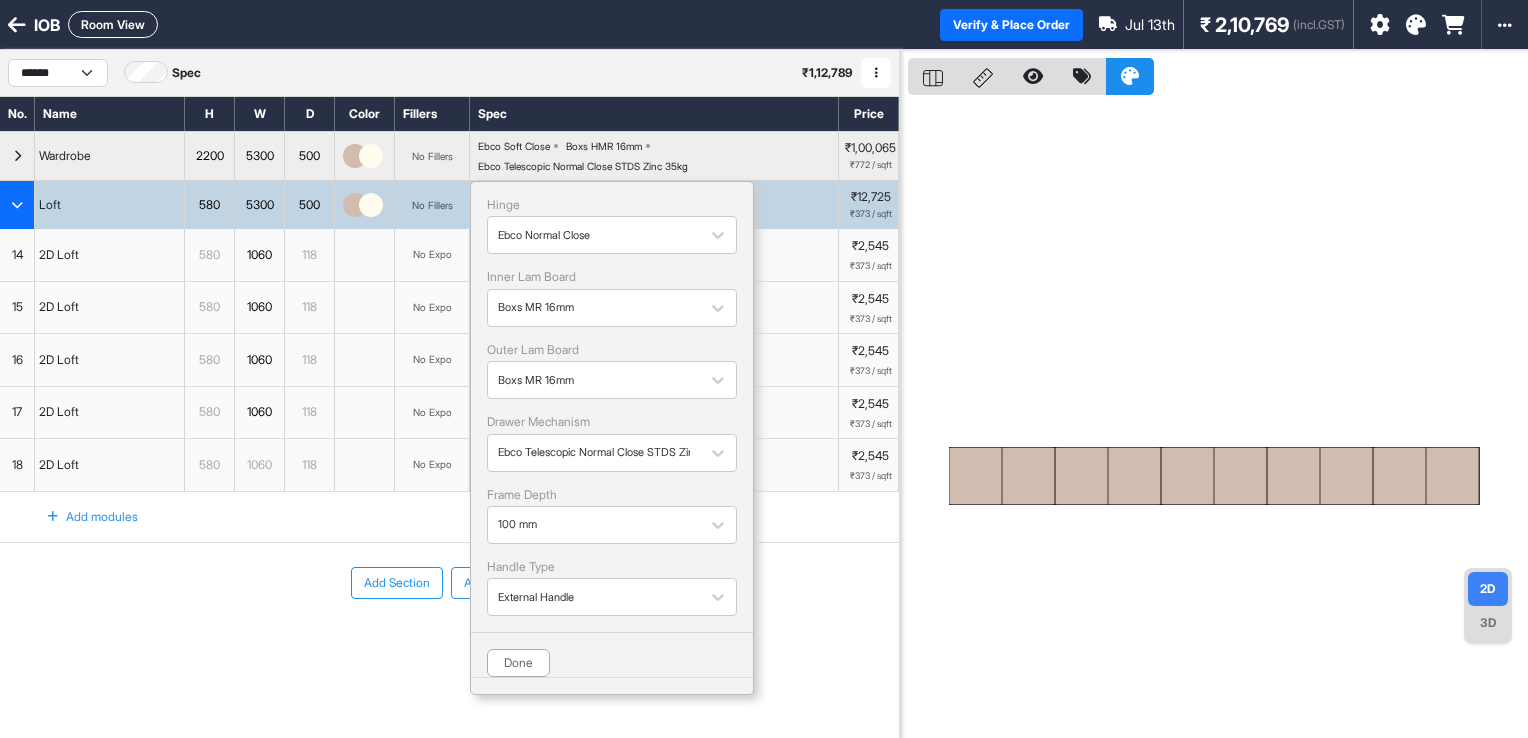click on "Ebco Normal Close Boxs MR 16mm Ebco Telescopic Normal Close STDS Zinc 35kg Hinge Ebco Normal Close Inner Lam Board Boxs MR 16mm Outer Lam Board Boxs MR 16mm Drawer Mechanism Ebco Telescopic Normal Close STDS Zinc 35kg Frame Depth 100 mm Handle Type External Handle Done" at bounding box center [654, 205] 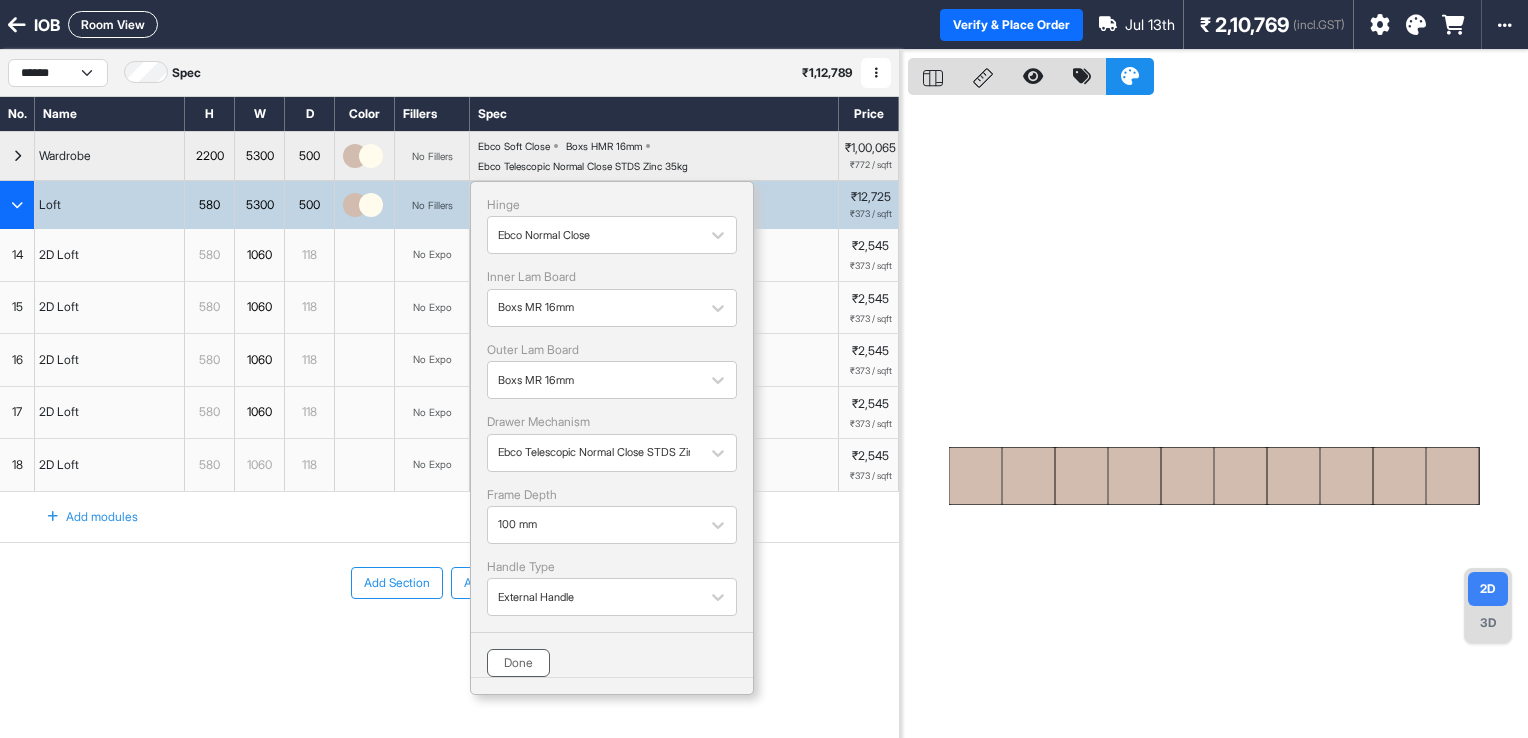 click on "Done" at bounding box center (518, 663) 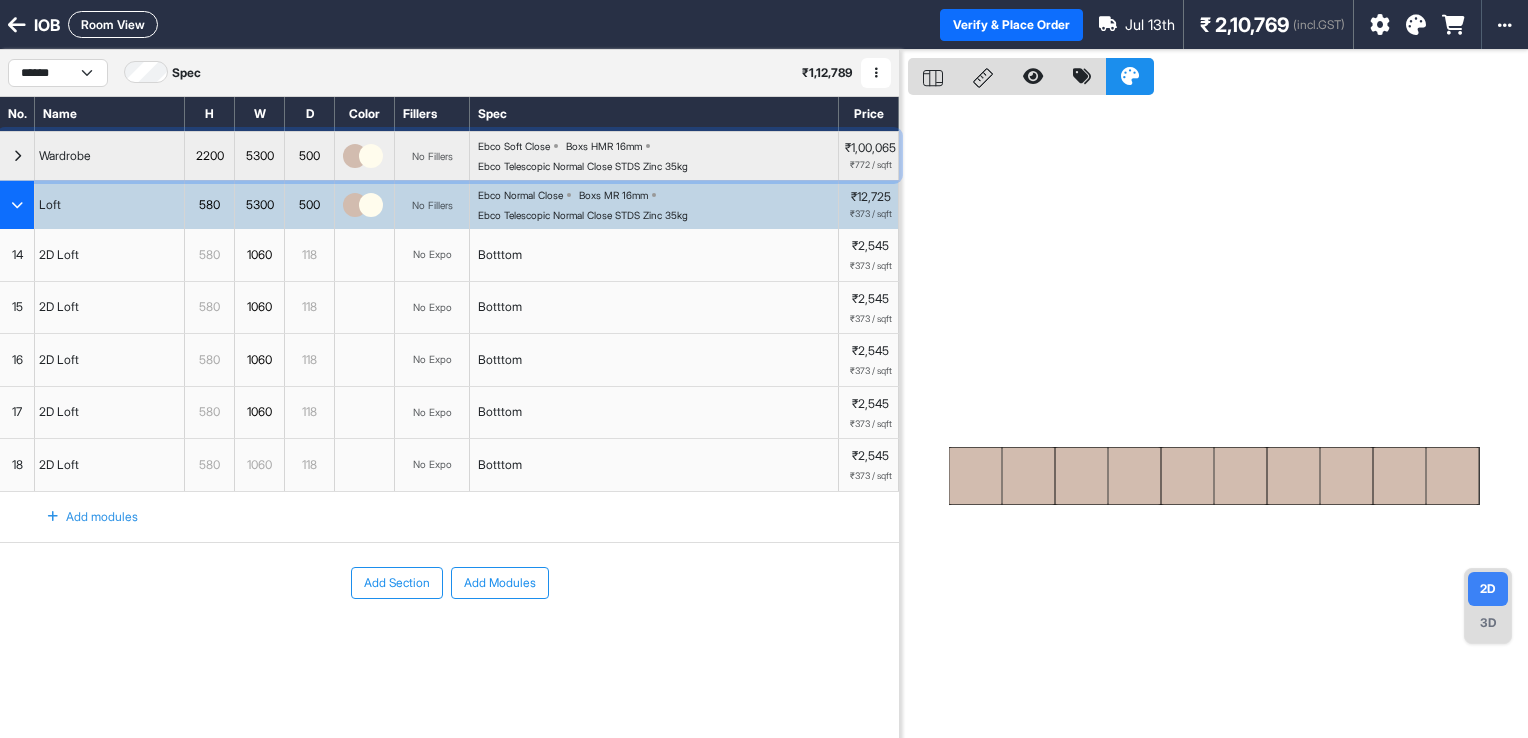click on "Ebco Soft Close Boxs HMR 16mm Ebco Telescopic Normal Close STDS Zinc 35kg" at bounding box center (658, 156) 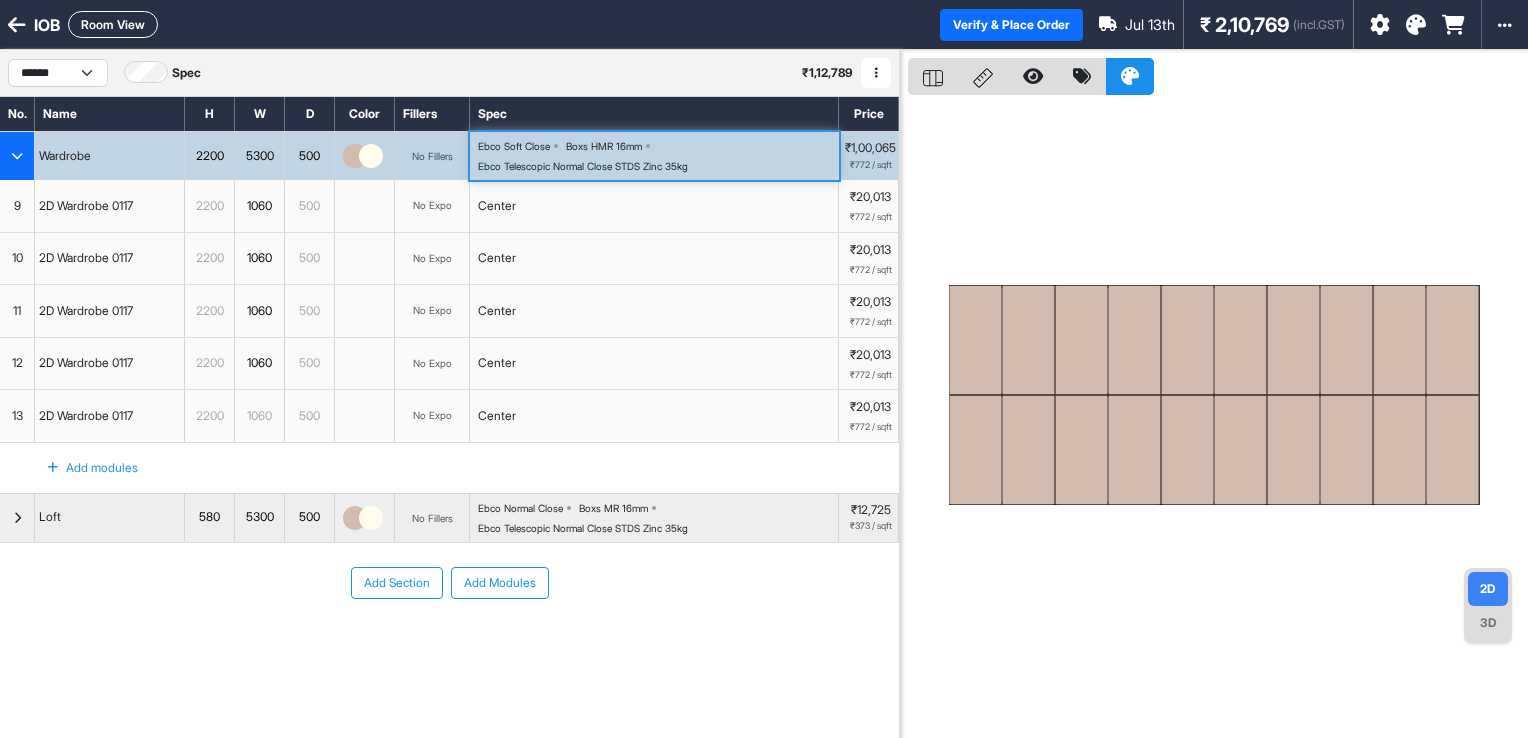 click on "Ebco Soft Close Boxs HMR 16mm Ebco Telescopic Normal Close STDS Zinc 35kg" at bounding box center (658, 156) 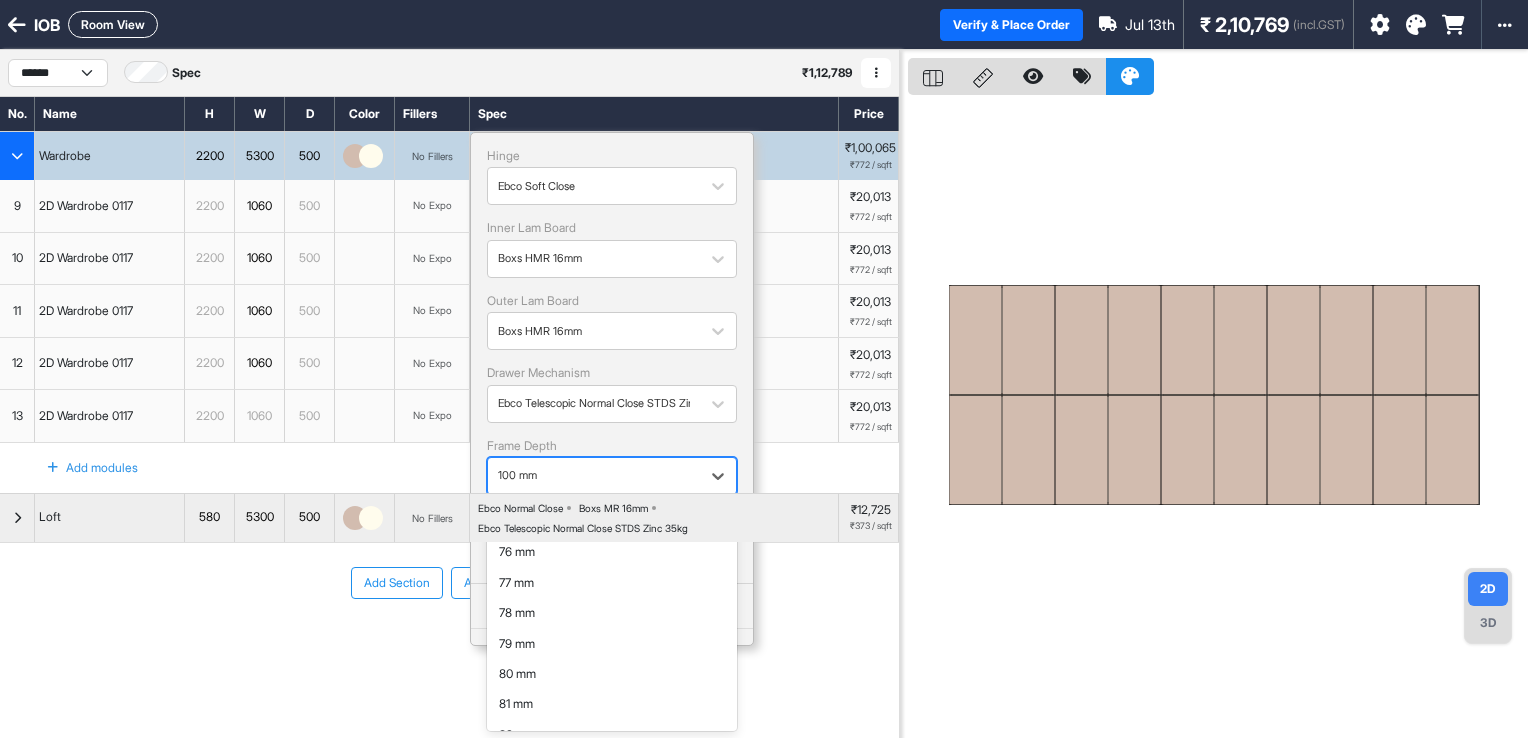 click at bounding box center [594, 476] 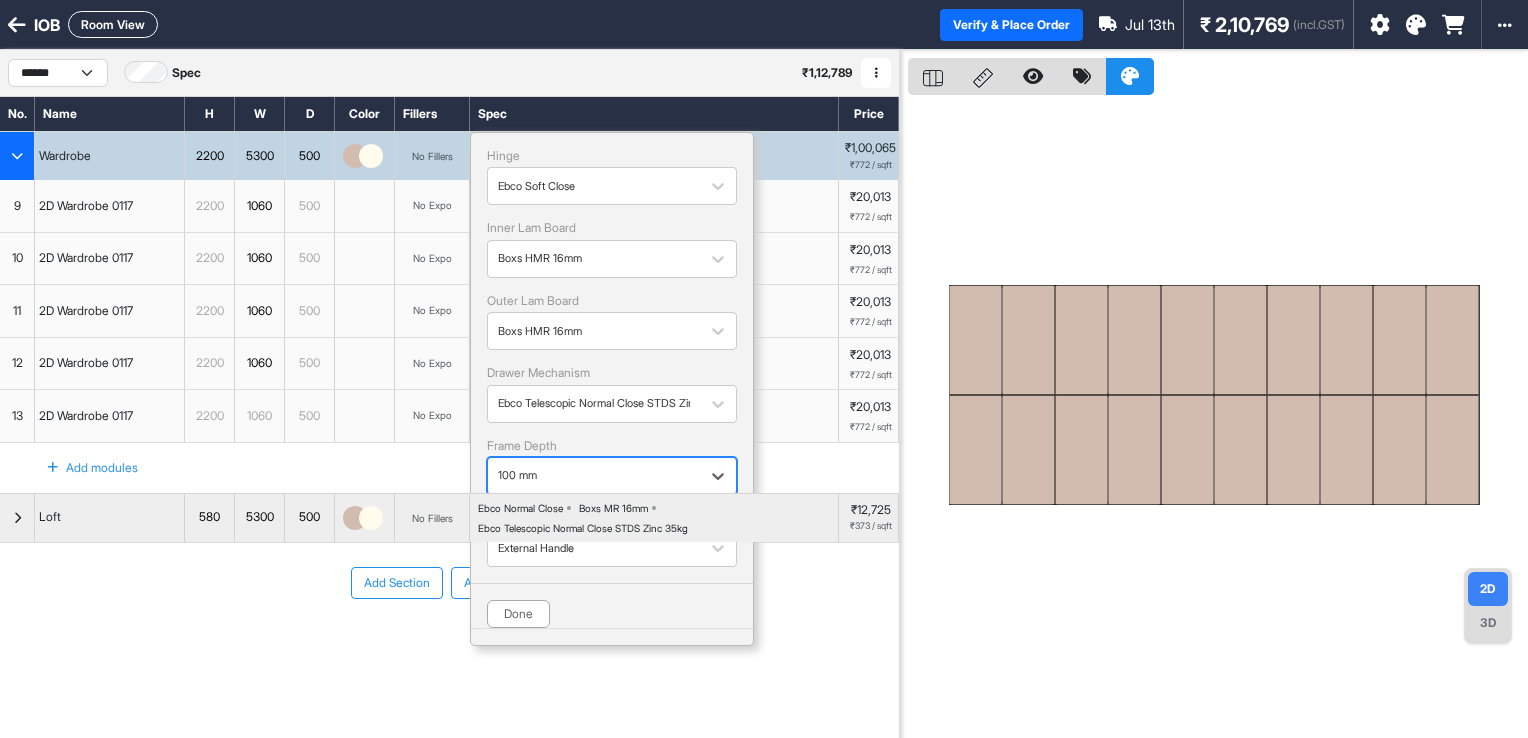 click on "100 mm" at bounding box center (594, 475) 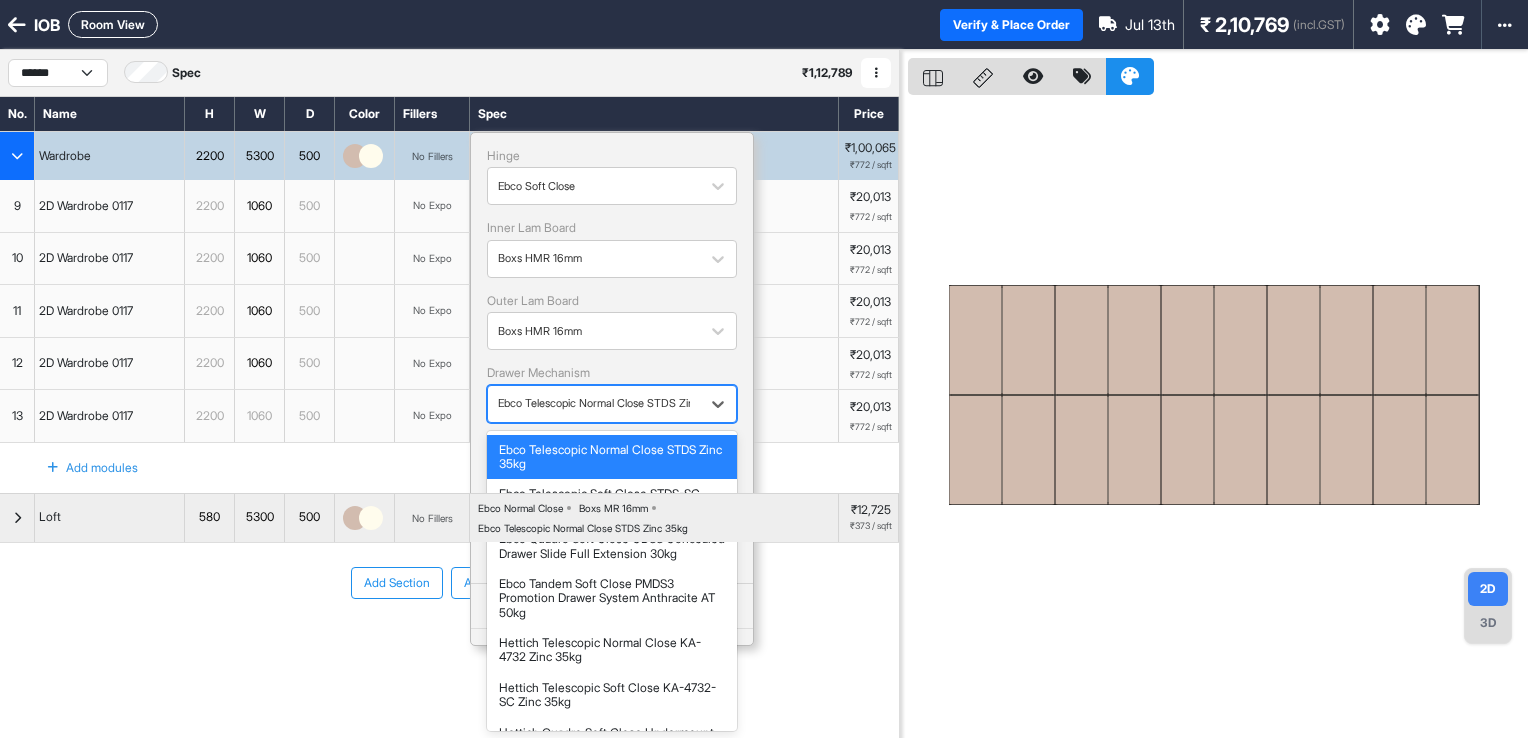 click at bounding box center (594, 403) 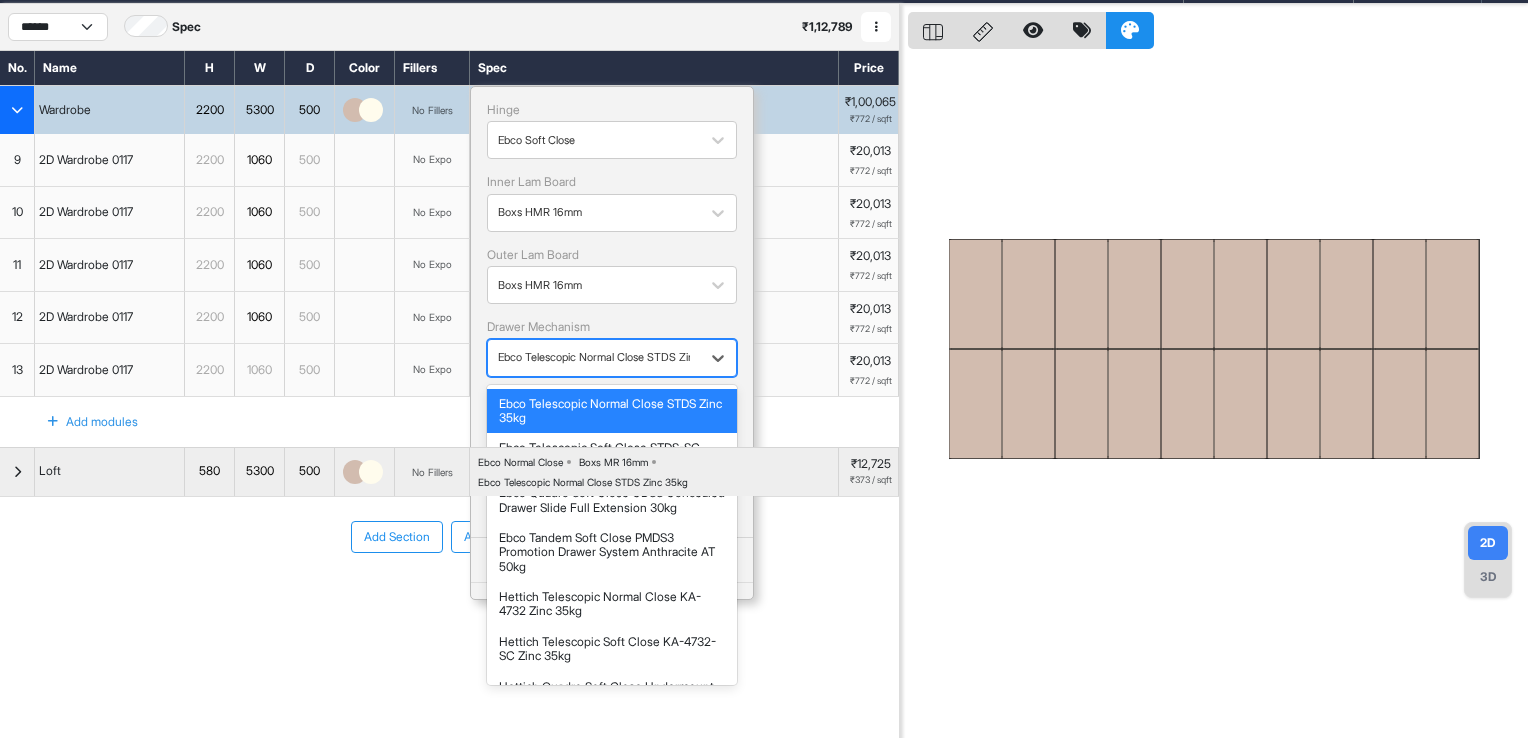 scroll, scrollTop: 50, scrollLeft: 0, axis: vertical 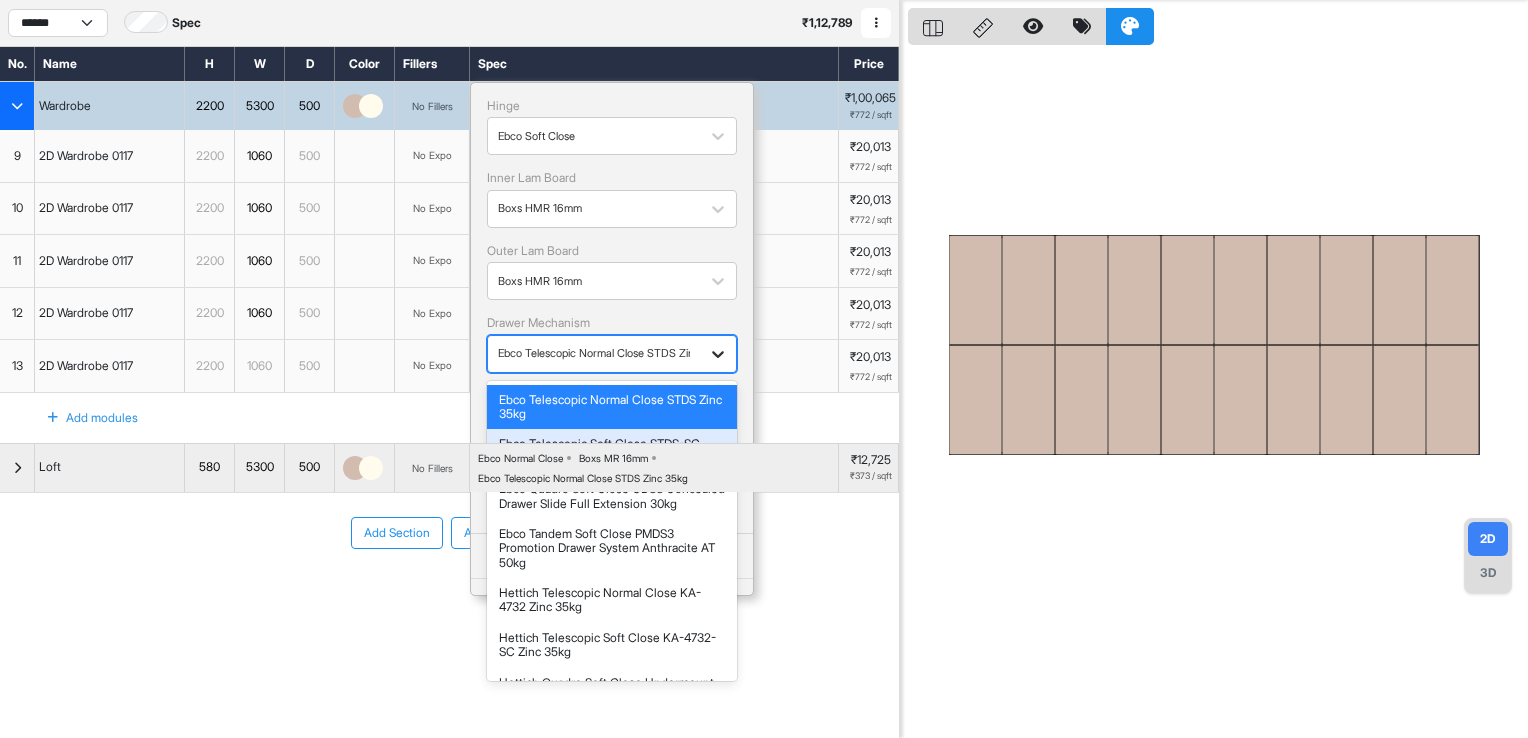 click at bounding box center (718, 354) 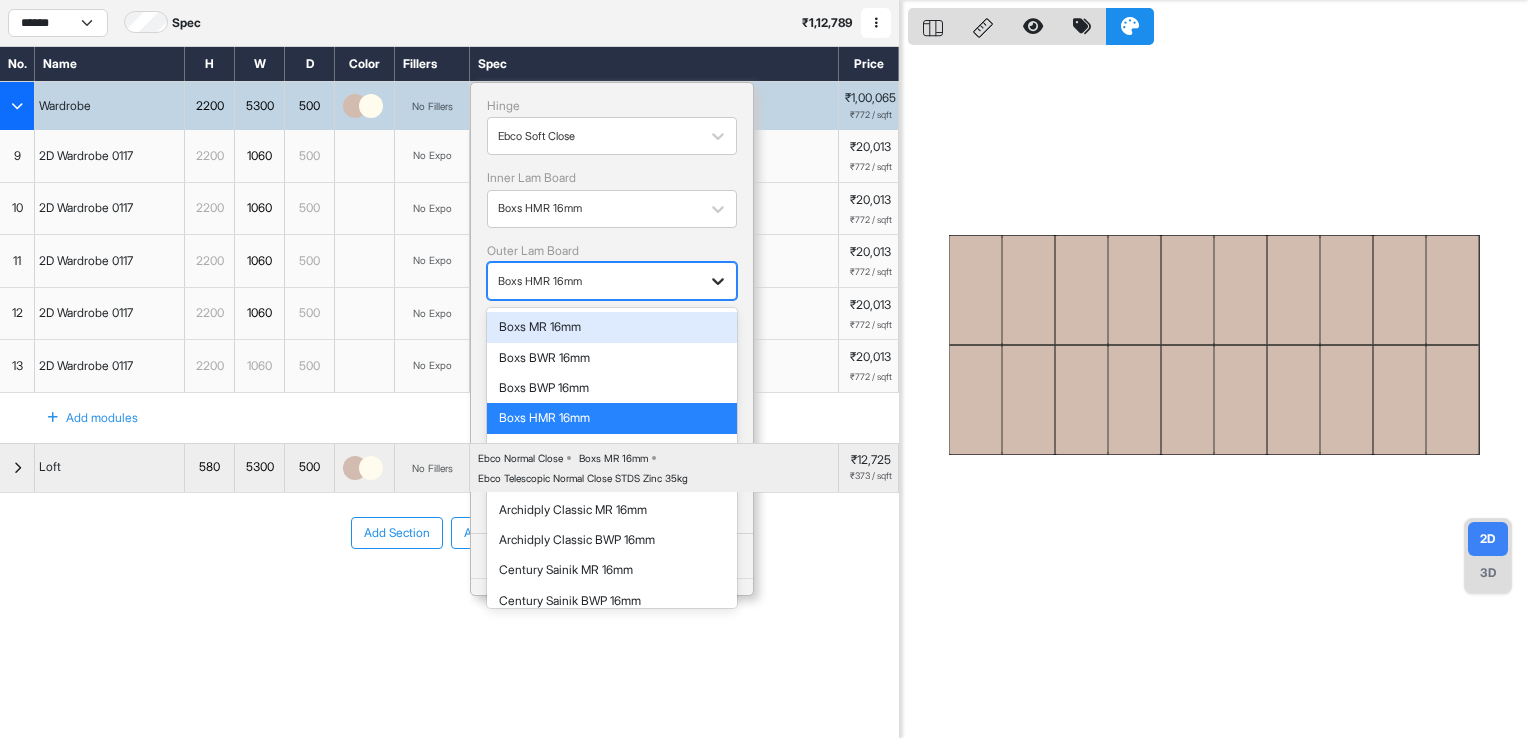 click at bounding box center (718, 281) 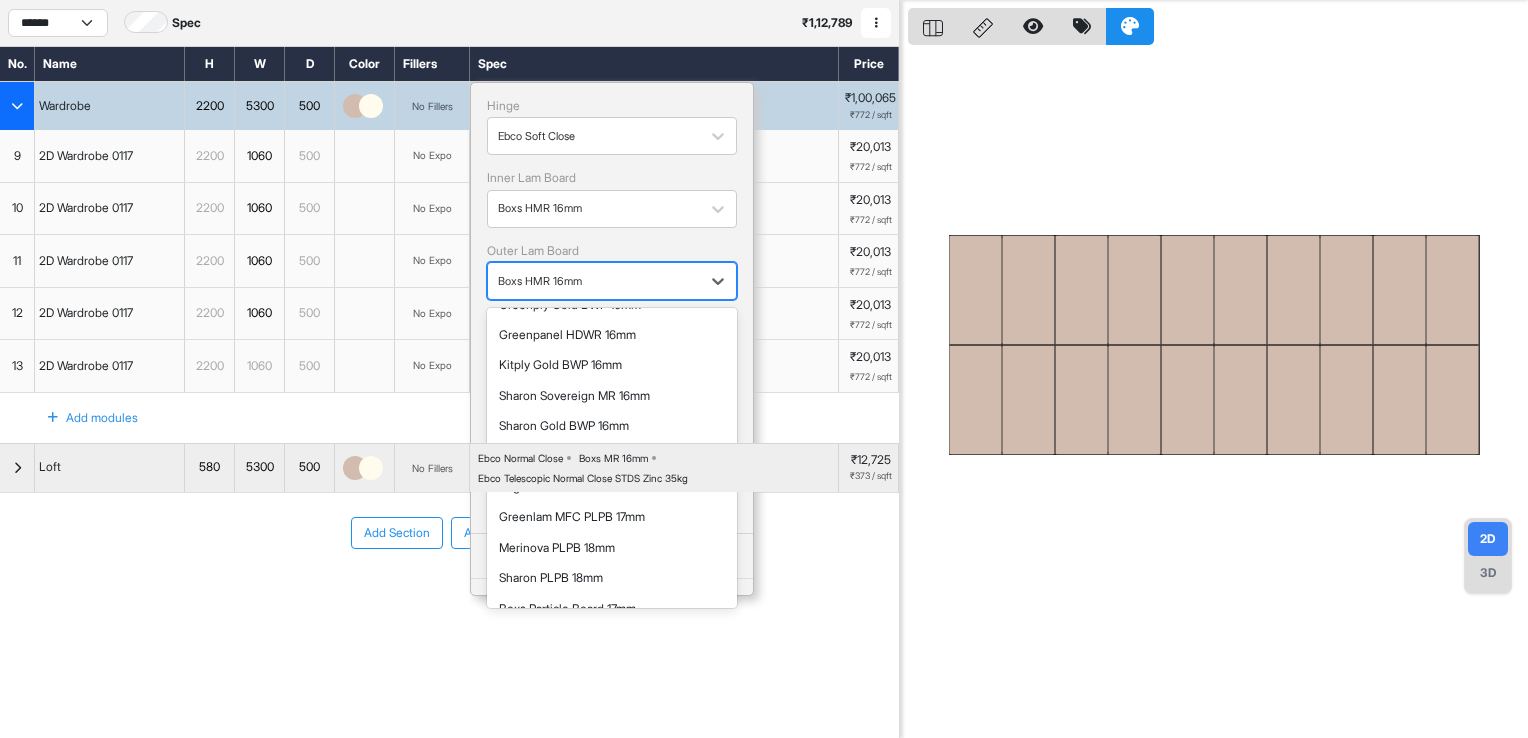 scroll, scrollTop: 664, scrollLeft: 0, axis: vertical 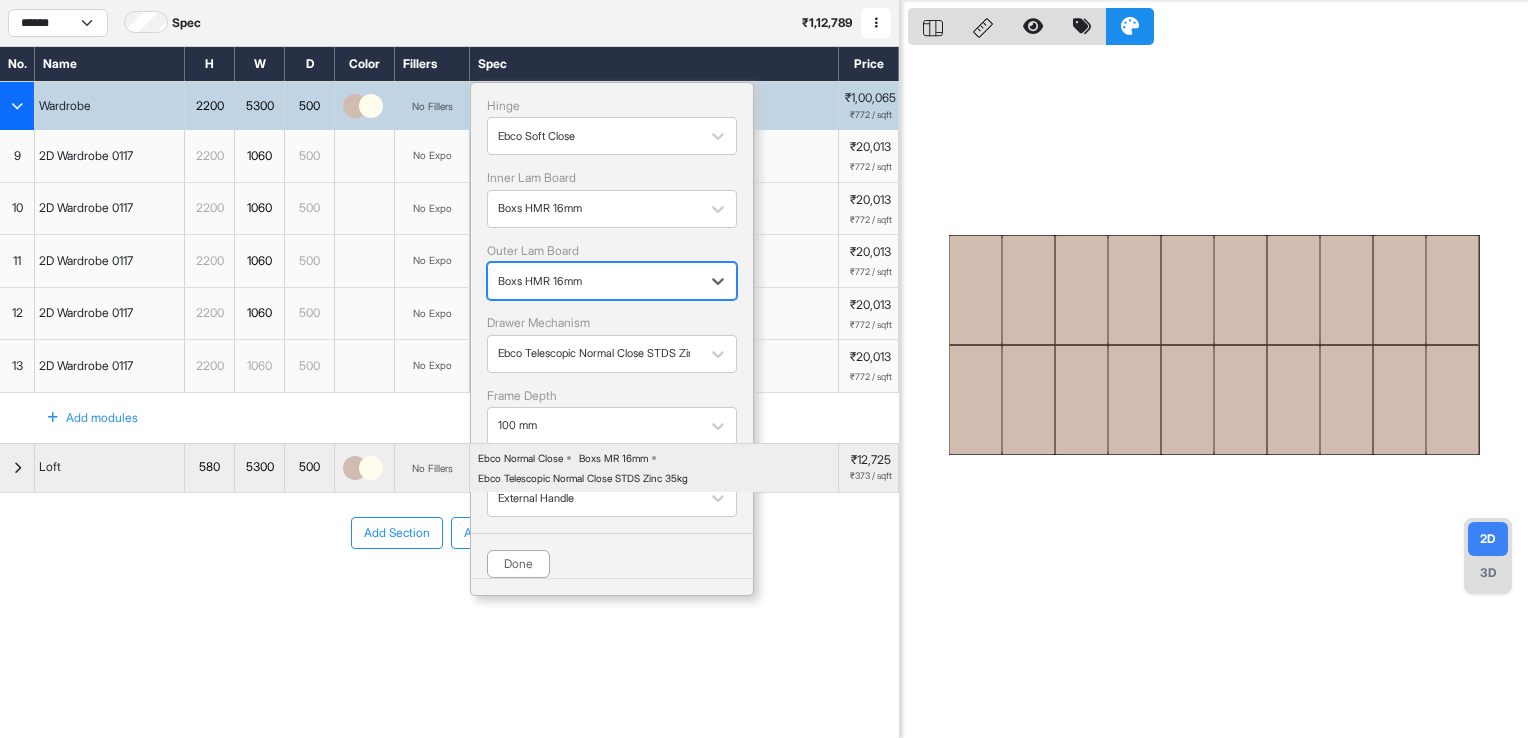 click at bounding box center (594, 281) 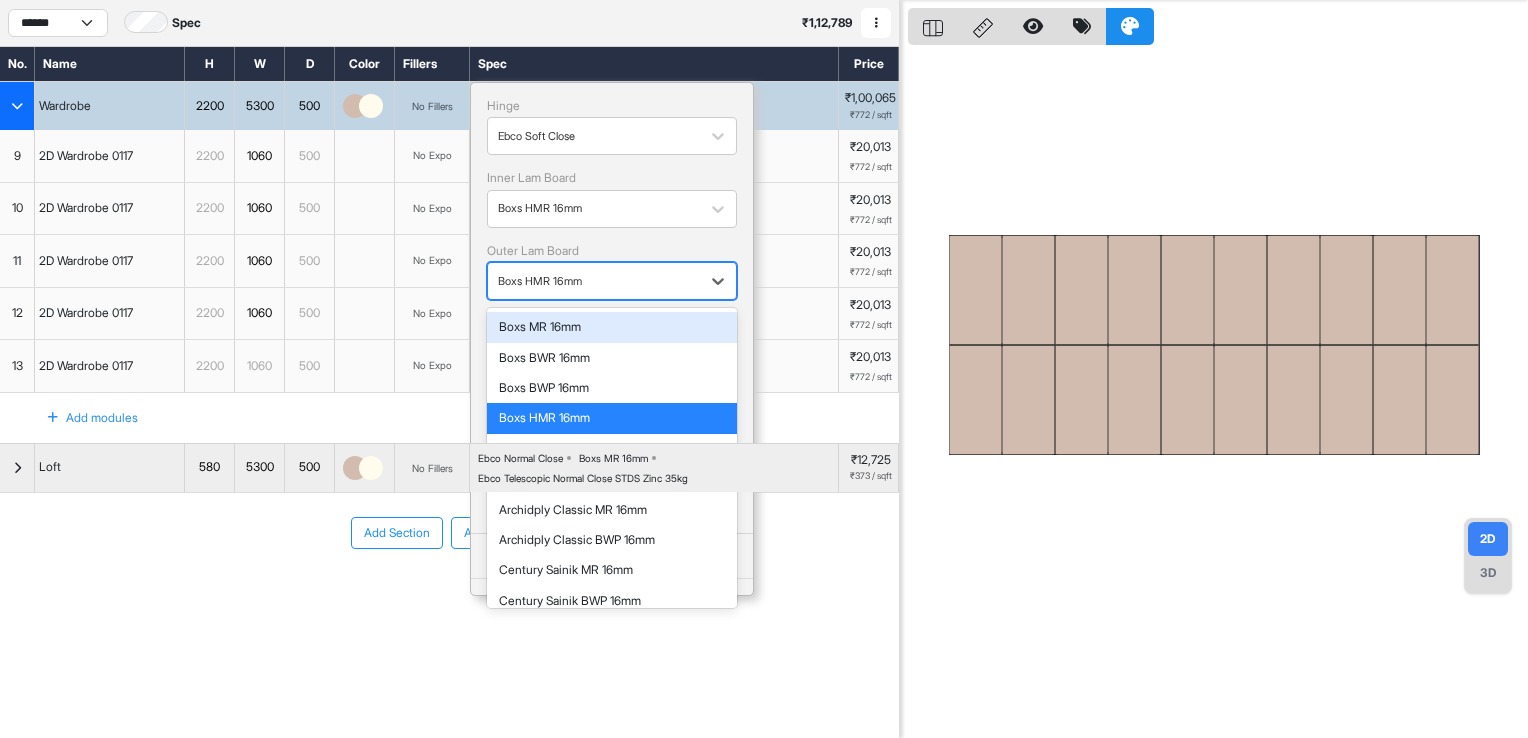 click at bounding box center (594, 281) 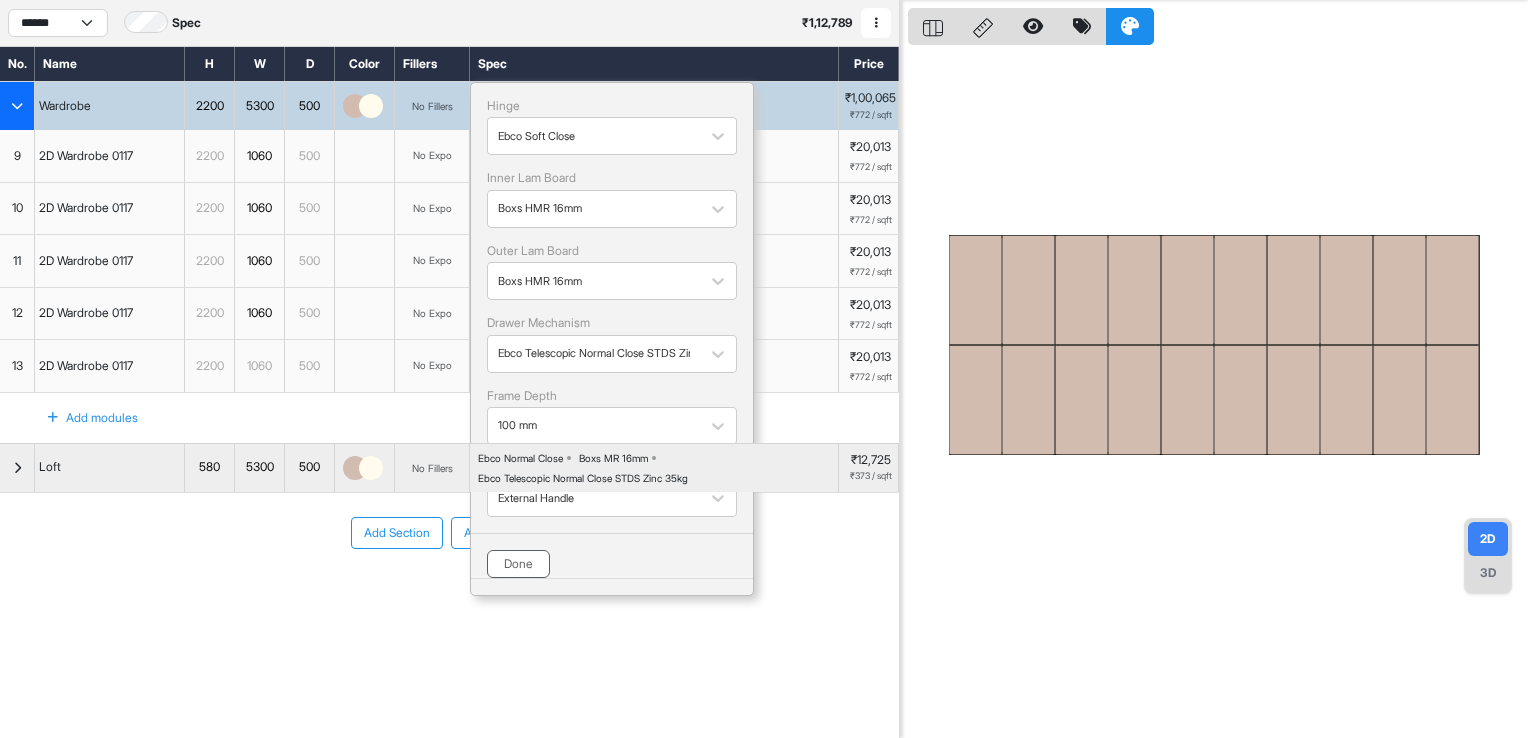 click on "Done" at bounding box center (518, 564) 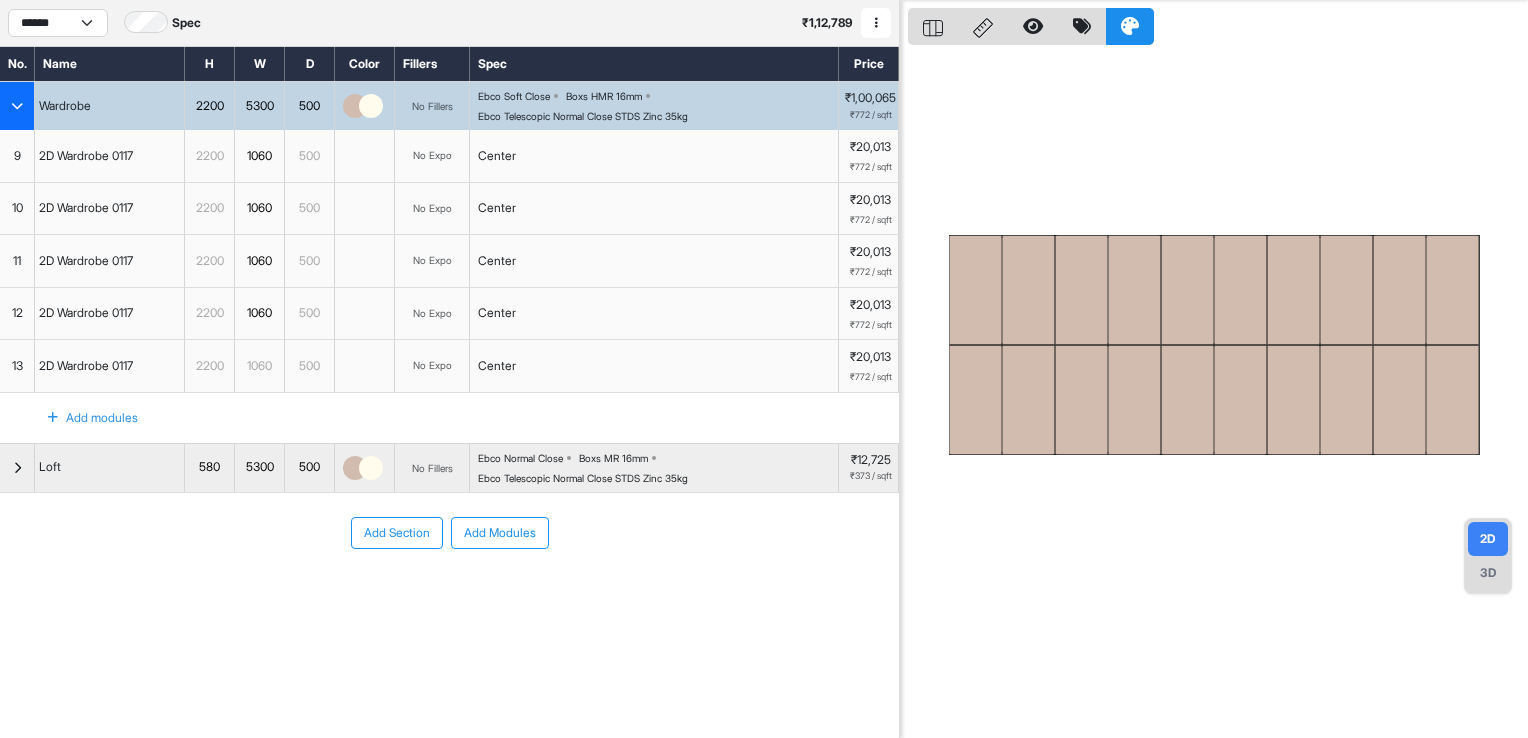 click at bounding box center (975, 400) 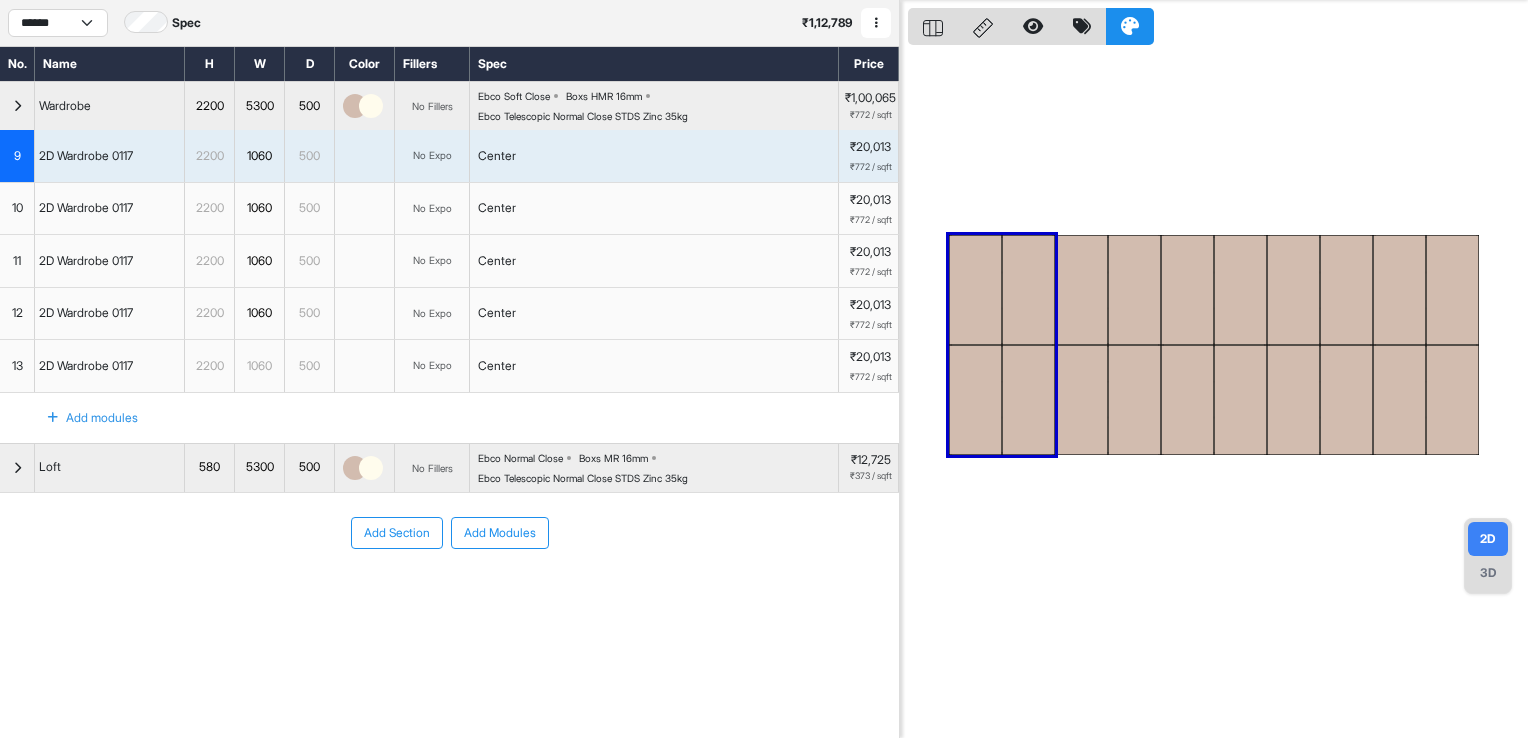 click at bounding box center [975, 400] 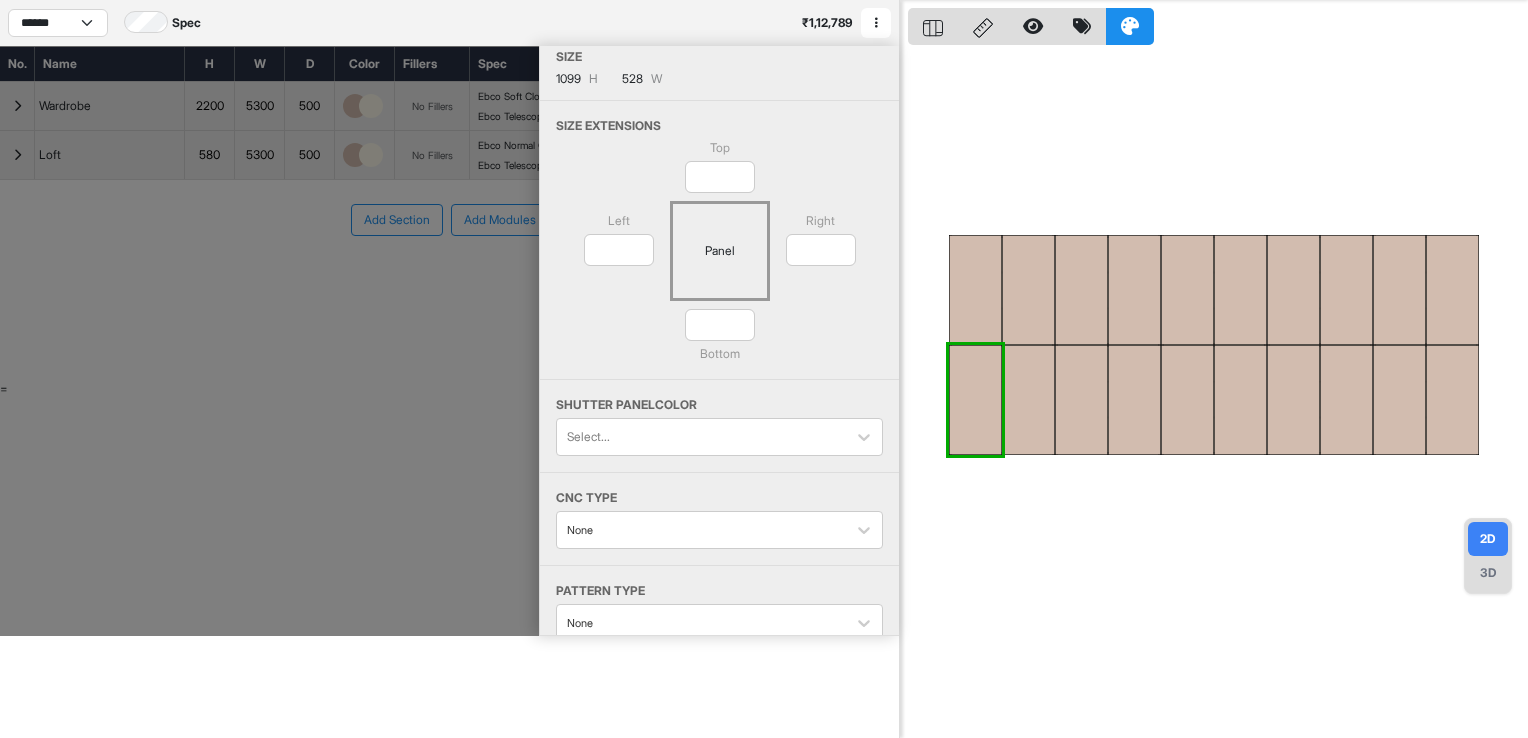 scroll, scrollTop: 148, scrollLeft: 0, axis: vertical 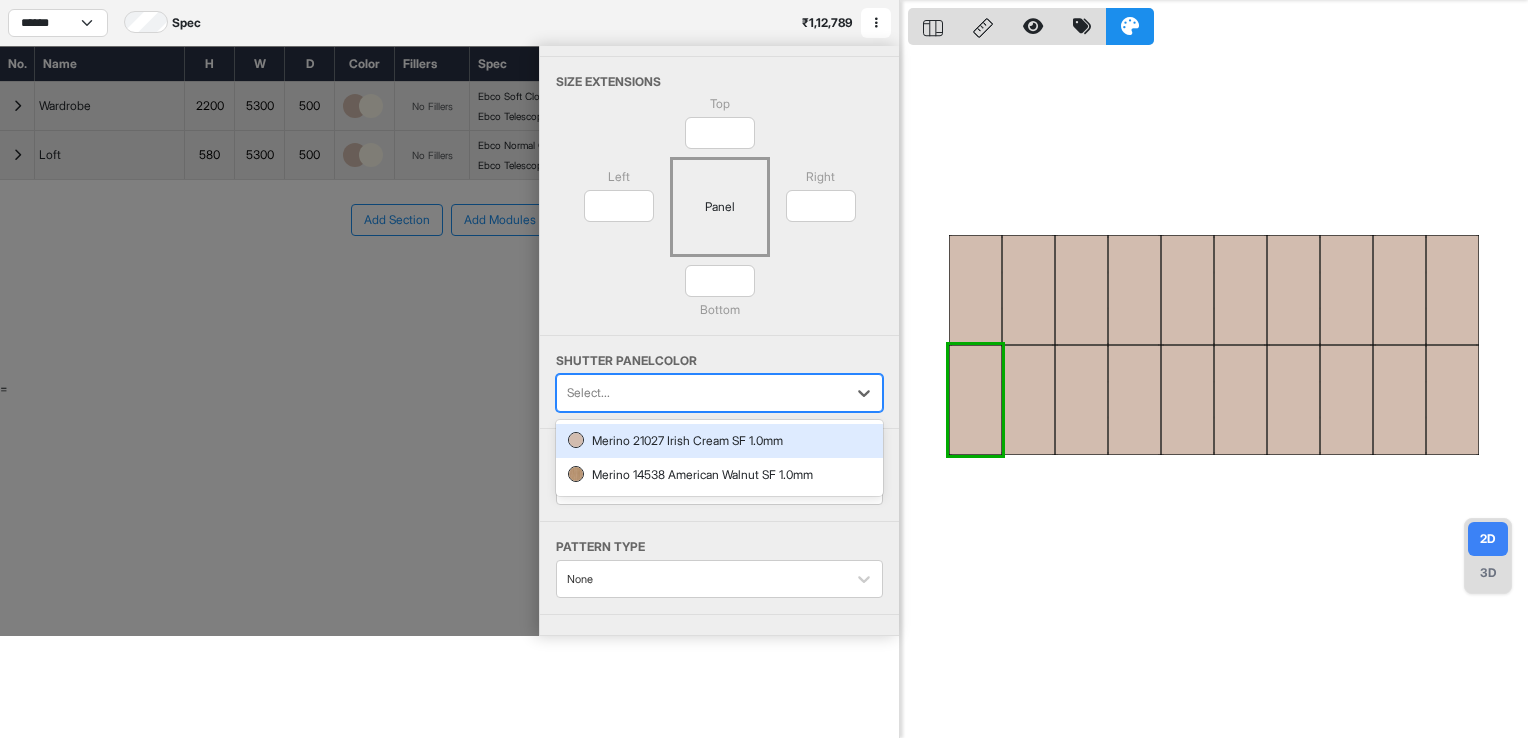 click on "Select..." at bounding box center (701, 393) 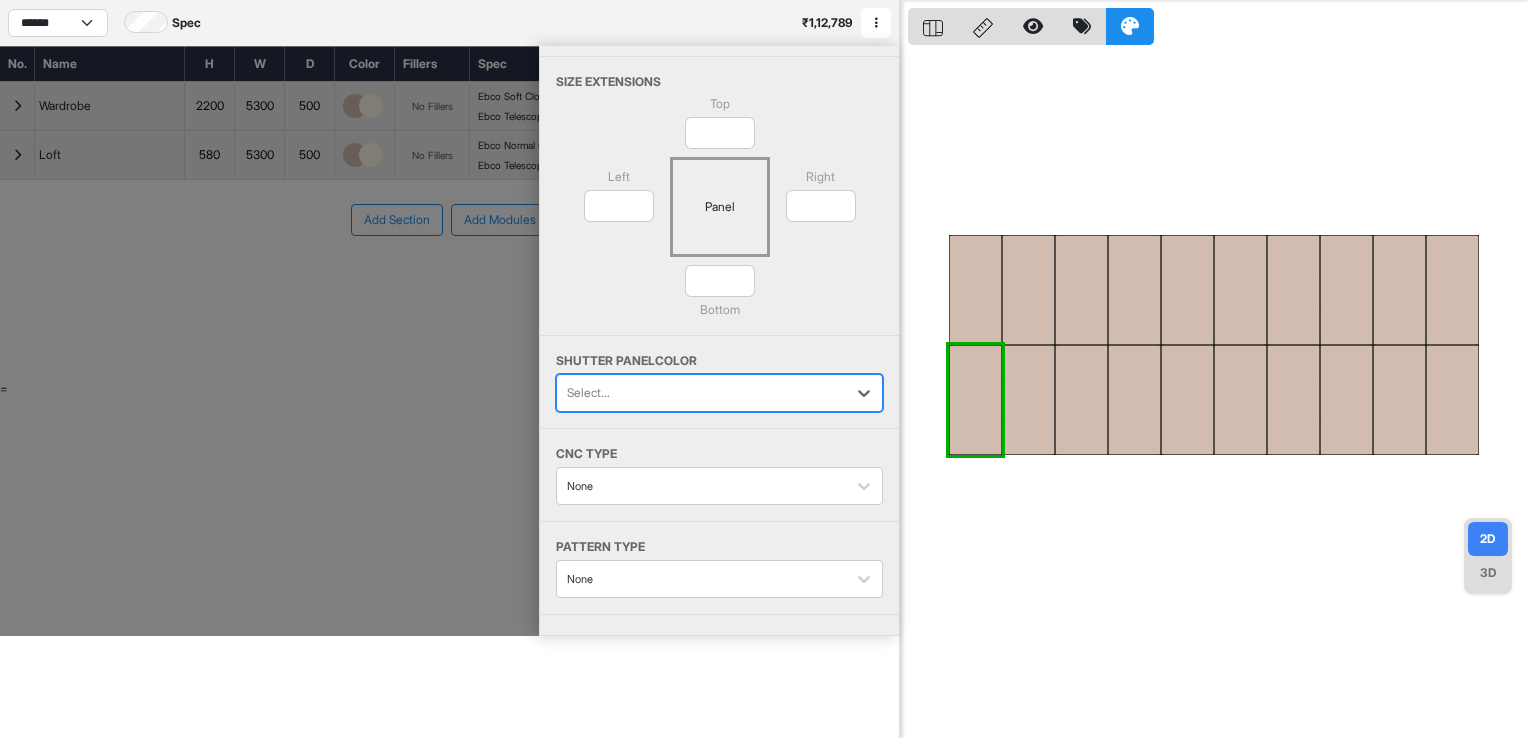 click on "Select..." at bounding box center (701, 393) 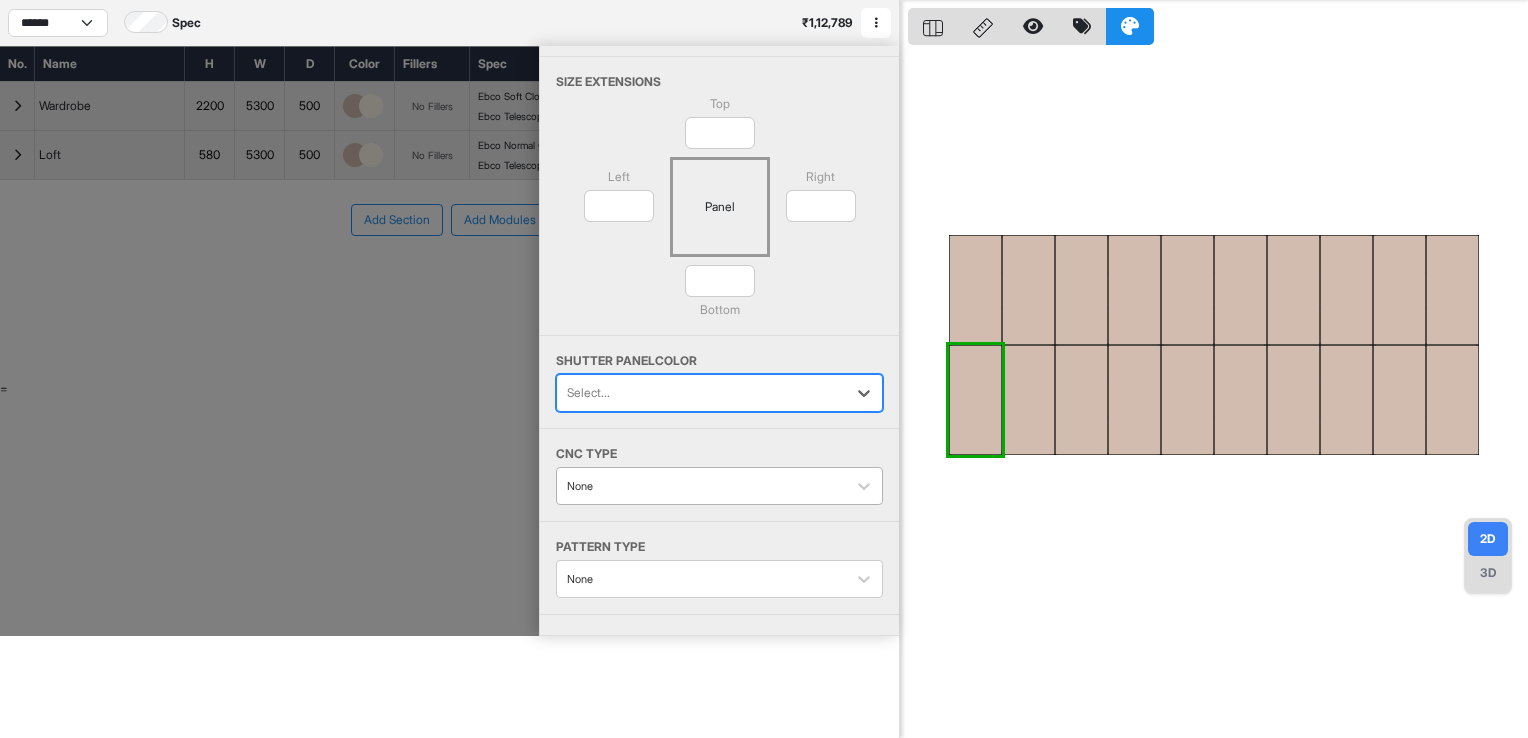click on "None" at bounding box center (701, 486) 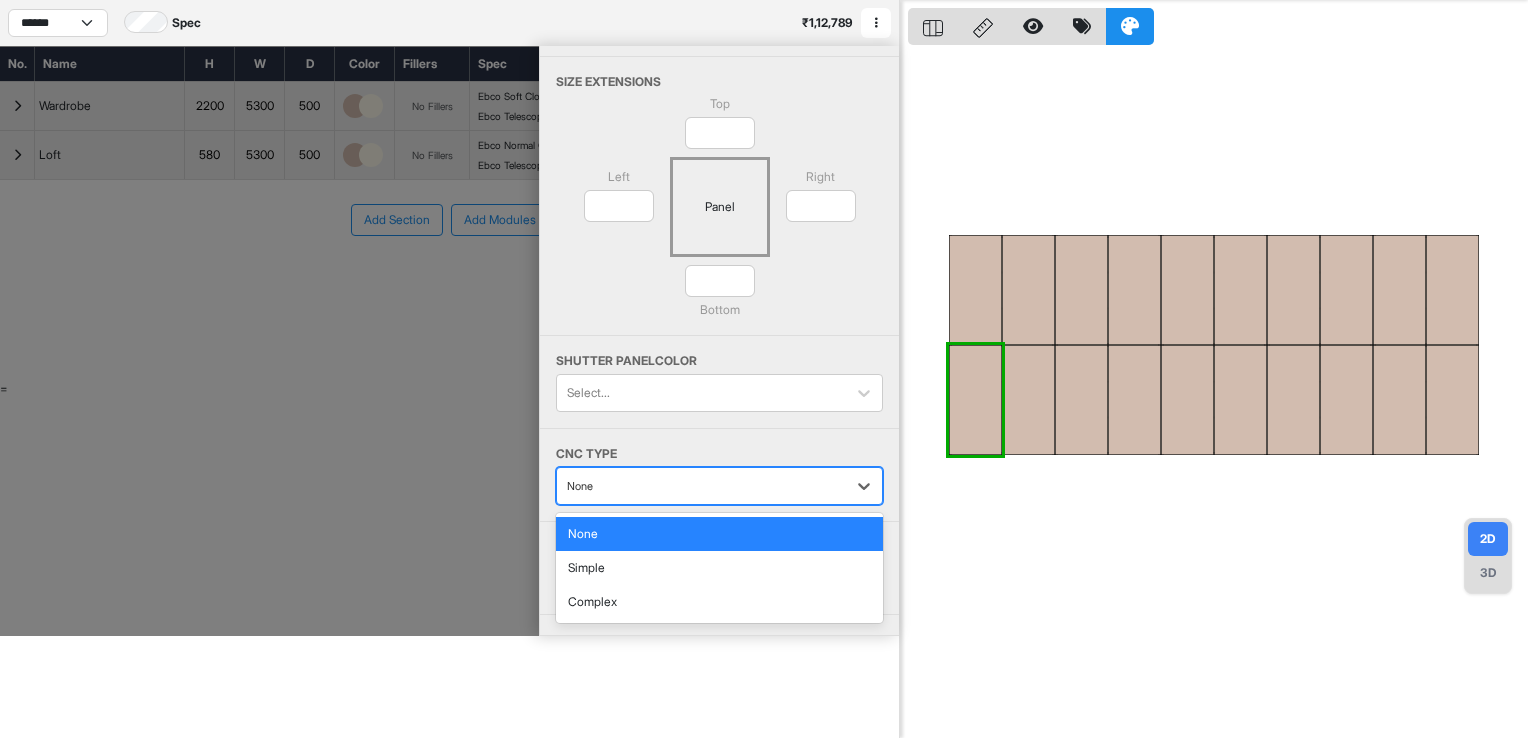 click on "None" at bounding box center (701, 486) 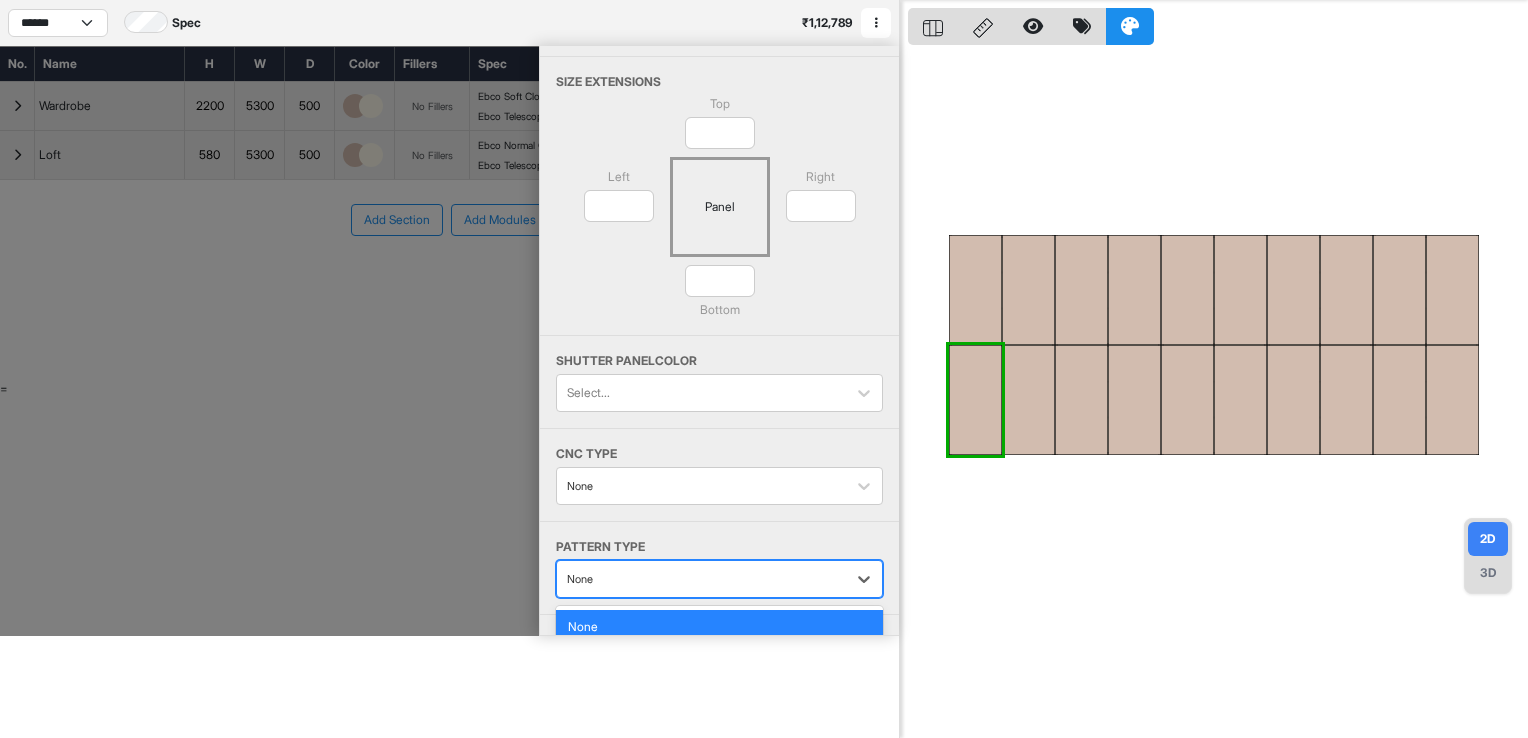 click at bounding box center (701, 579) 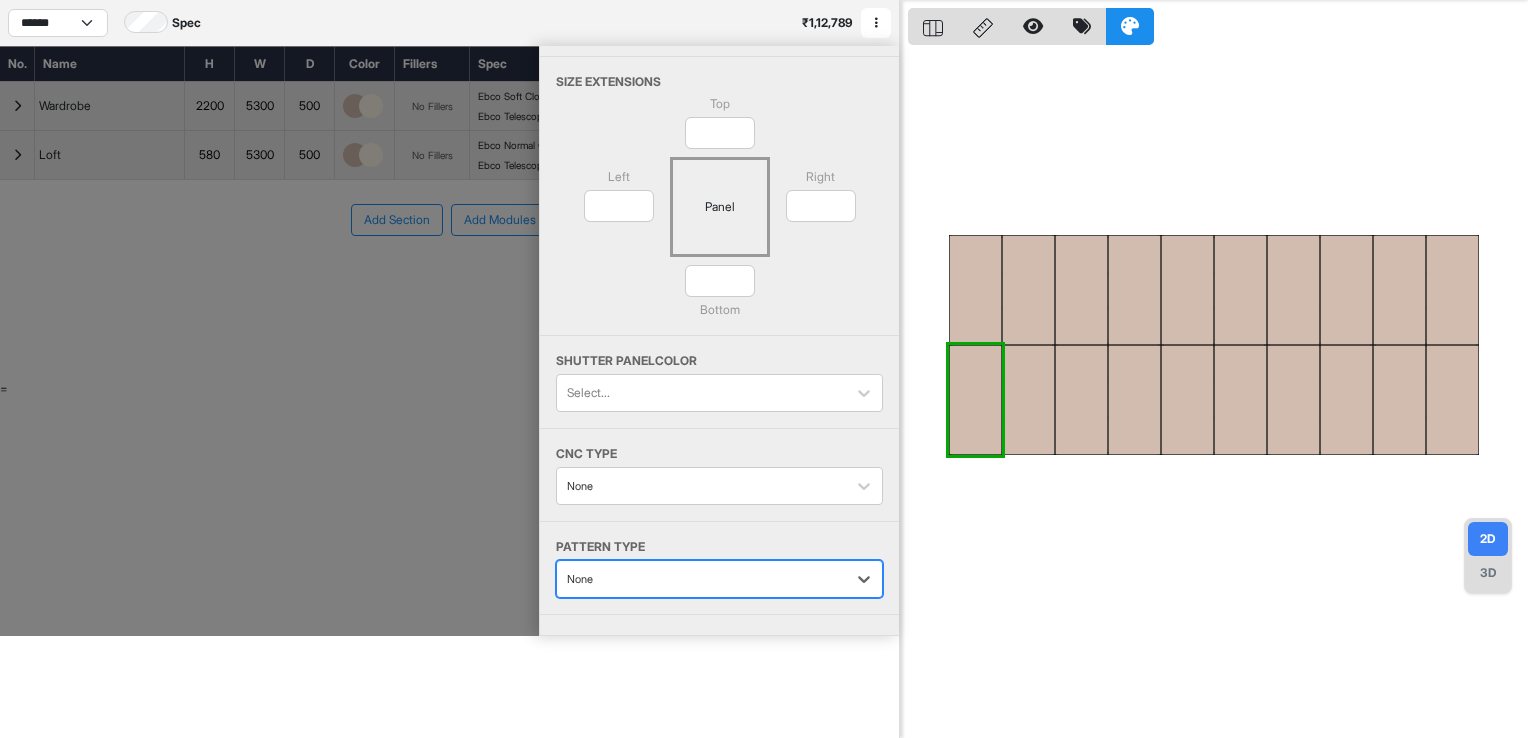 click at bounding box center [701, 579] 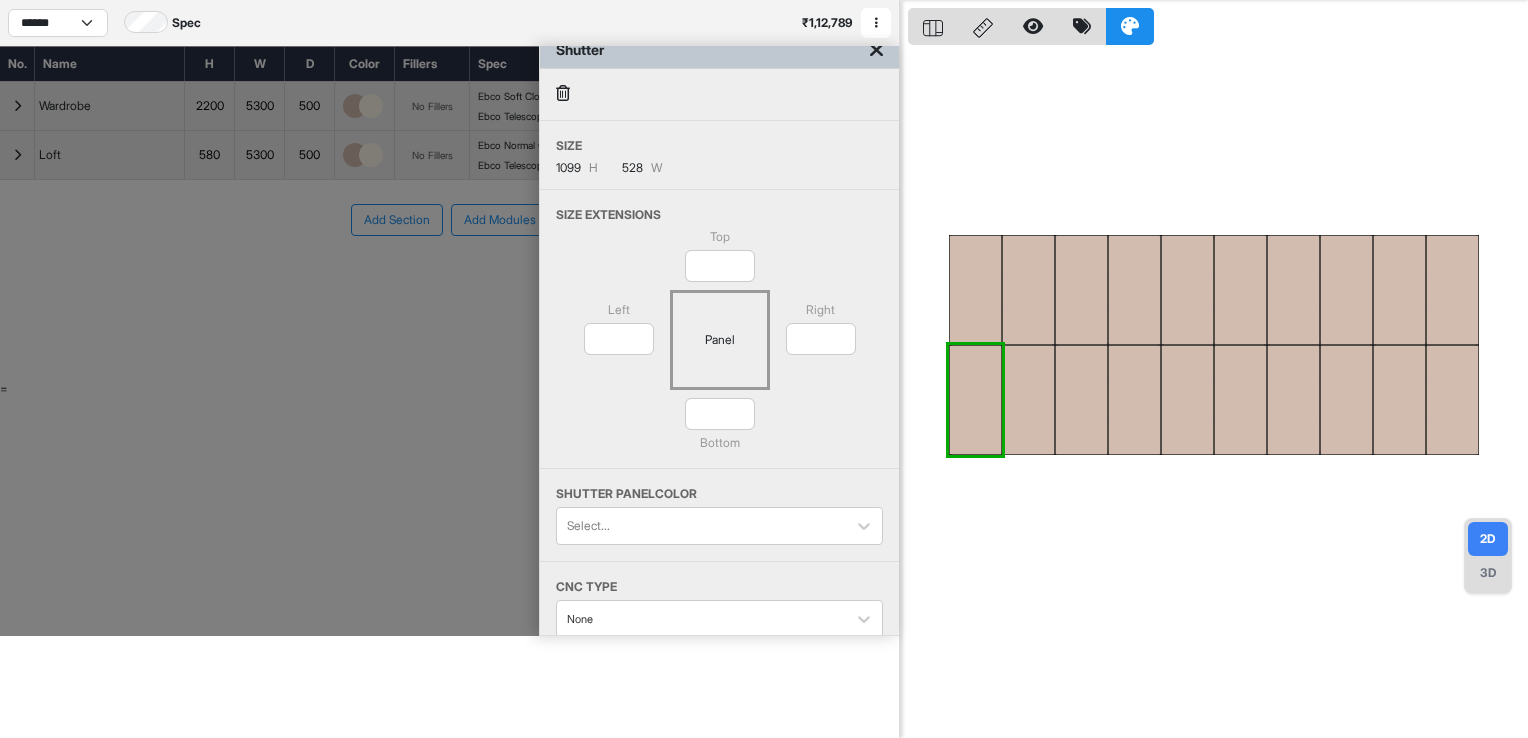 scroll, scrollTop: 0, scrollLeft: 0, axis: both 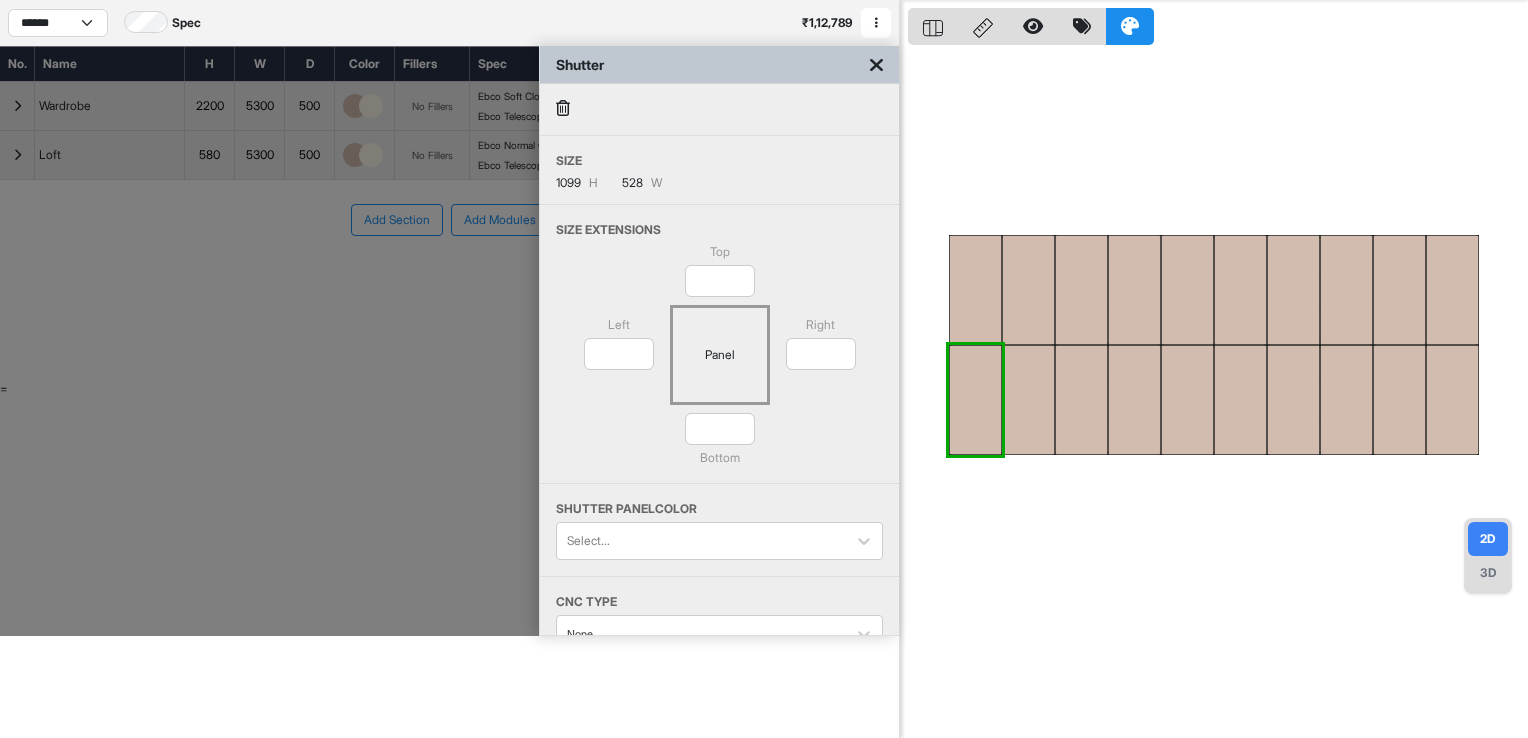 click on "Shutter" at bounding box center [719, 65] 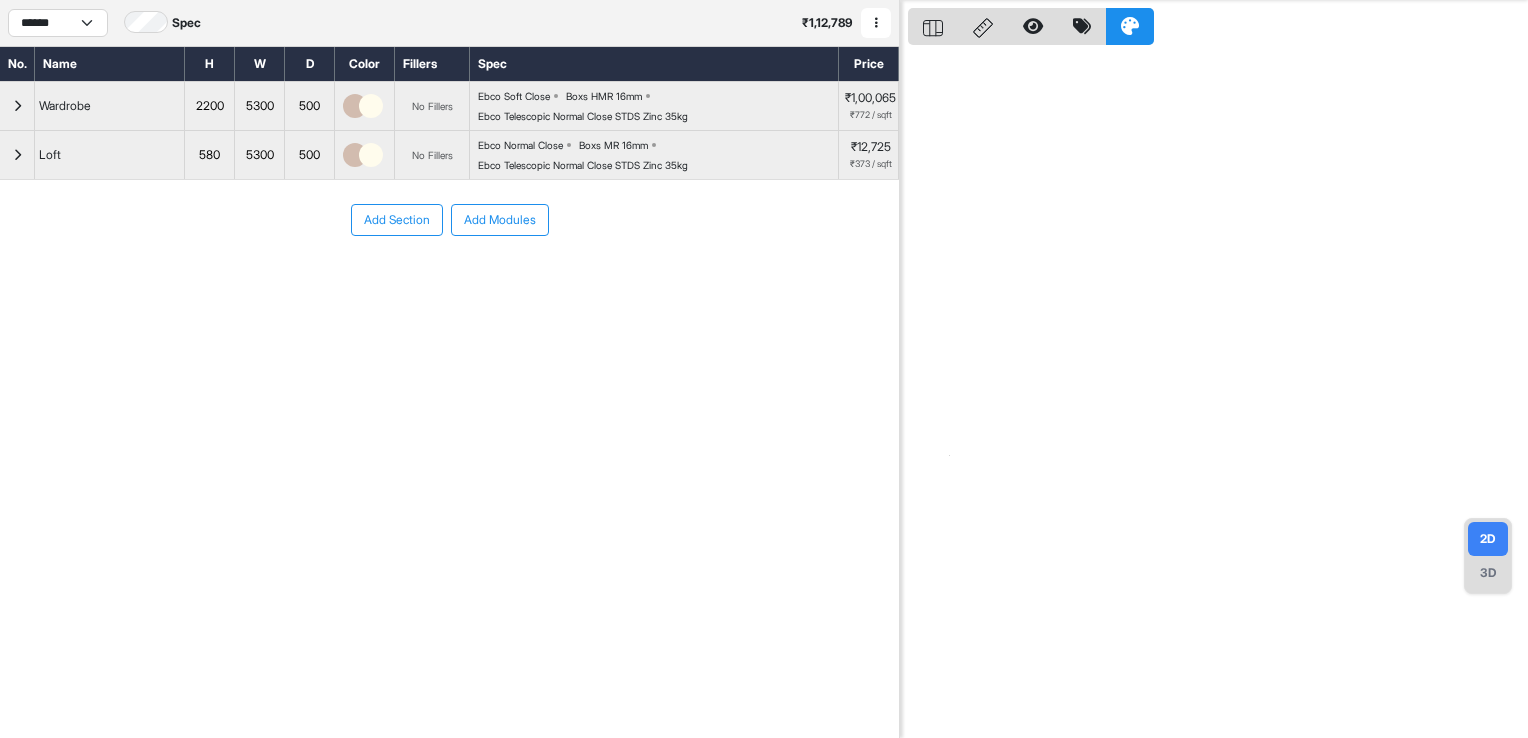 click on "Ebco Soft Close Boxs HMR 16mm Ebco Telescopic Normal Close STDS Zinc 35kg" at bounding box center [658, 106] 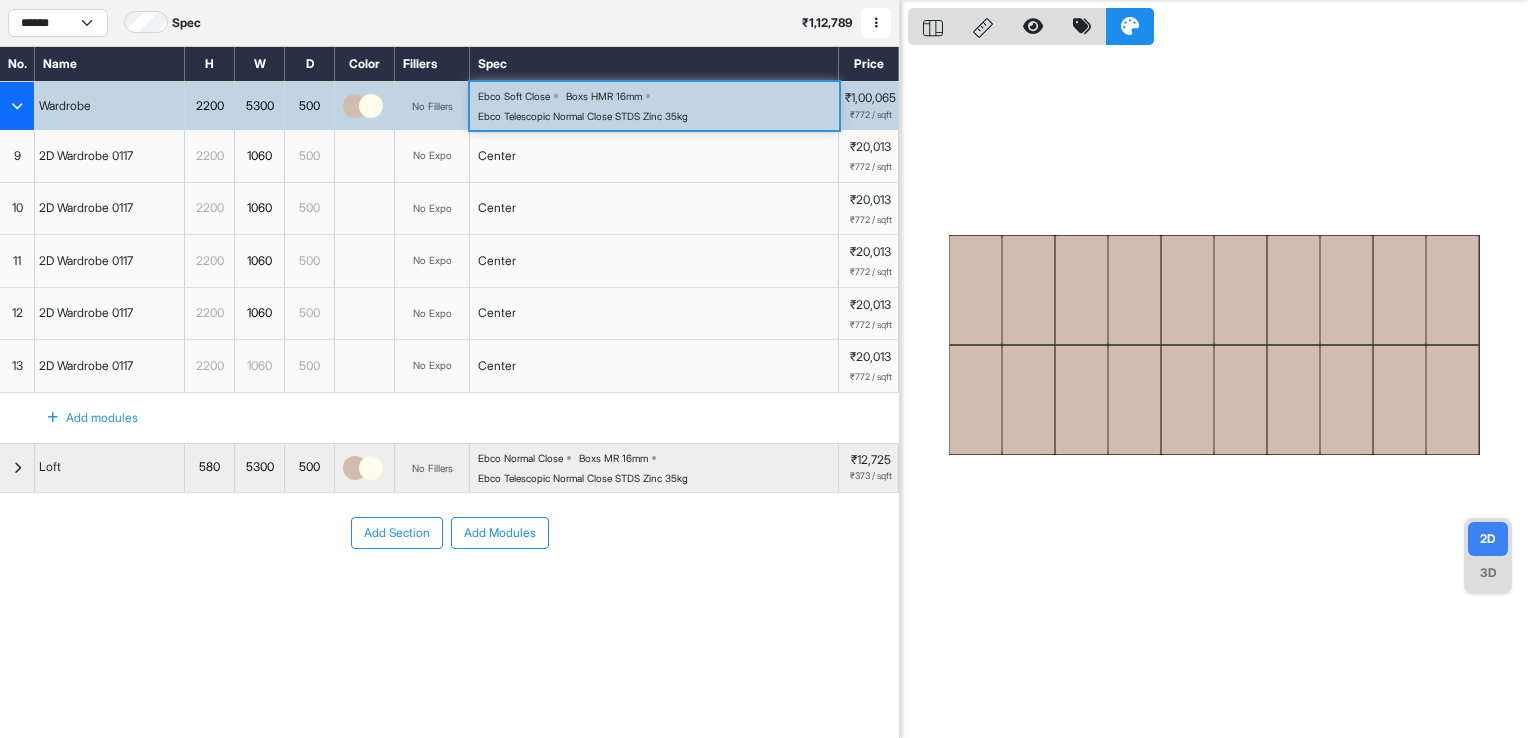 click on "Ebco Soft Close Boxs HMR 16mm Ebco Telescopic Normal Close STDS Zinc 35kg" at bounding box center (658, 106) 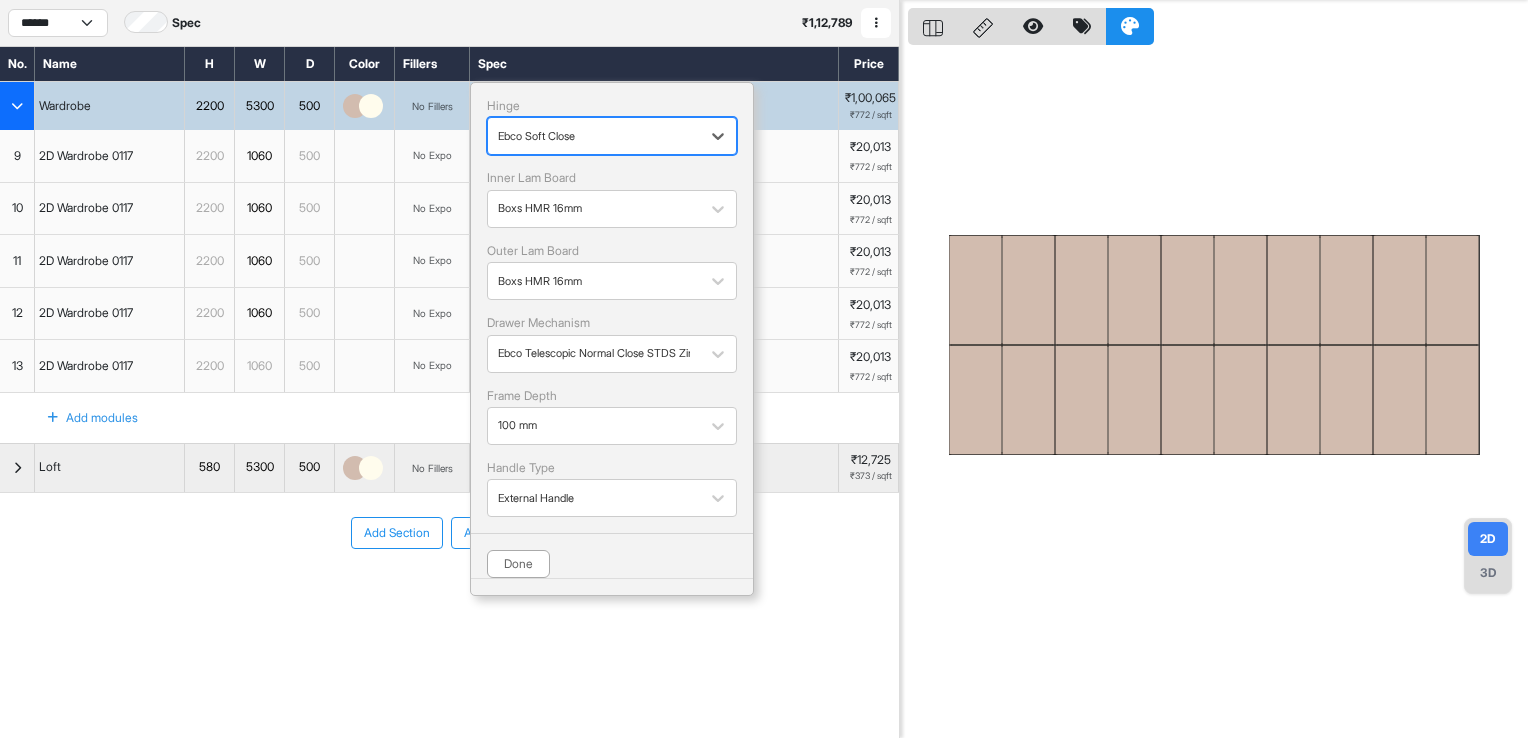 click on "Hinge" at bounding box center [612, 106] 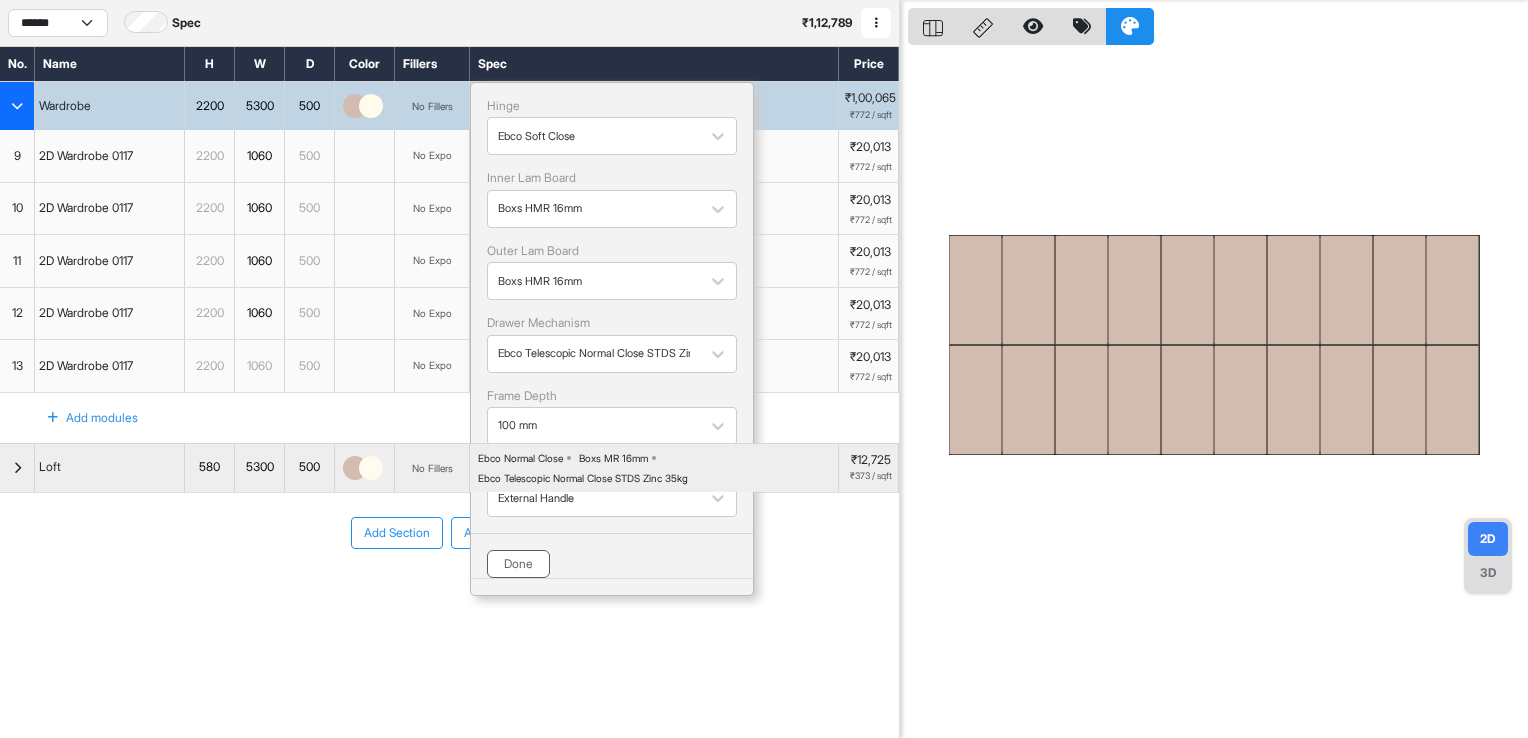 click on "Done" at bounding box center [518, 564] 